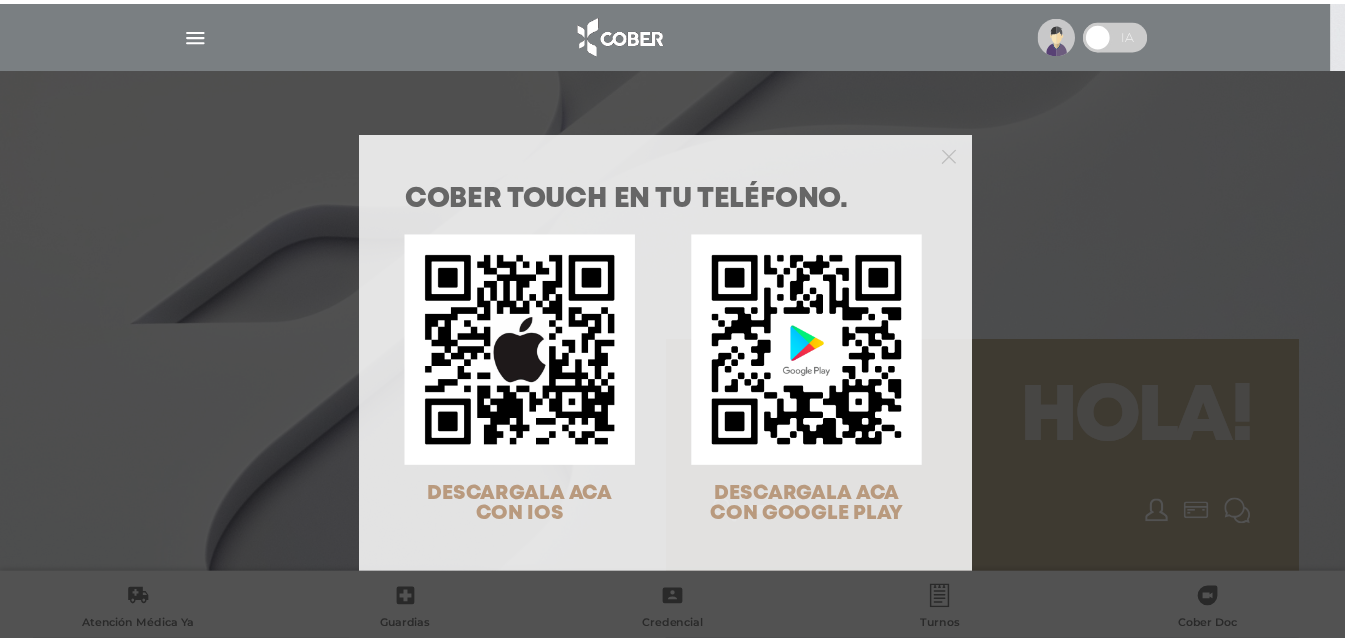 scroll, scrollTop: 0, scrollLeft: 0, axis: both 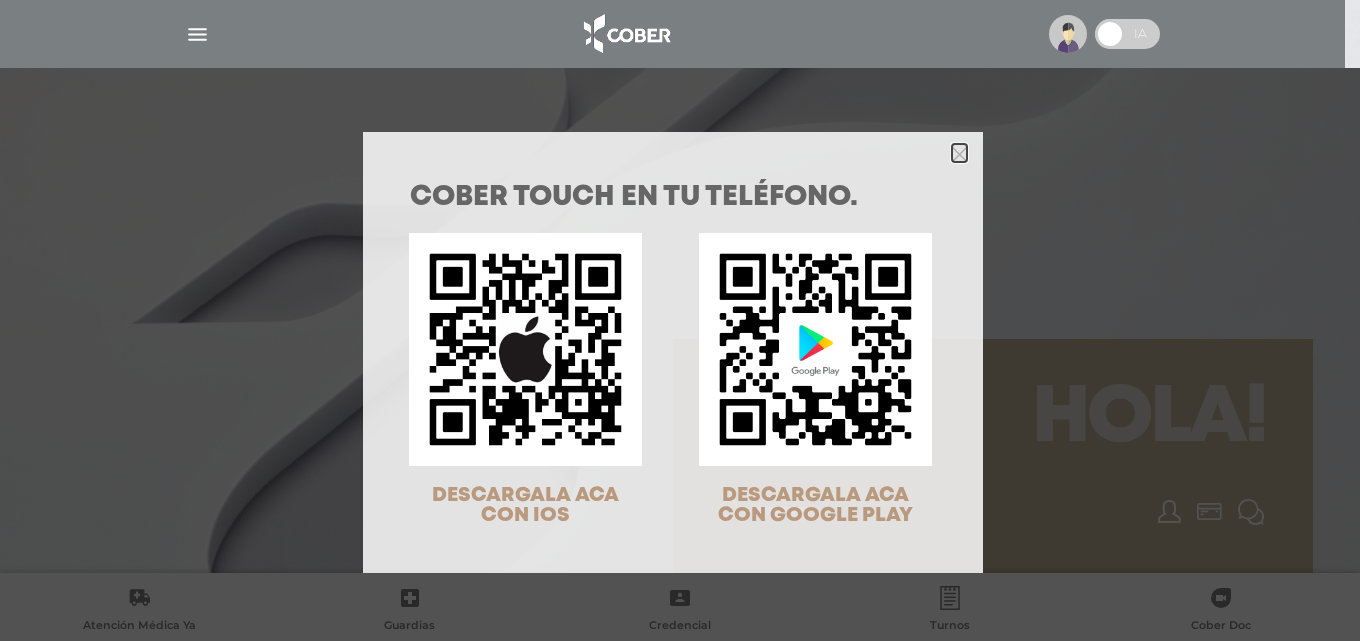 click 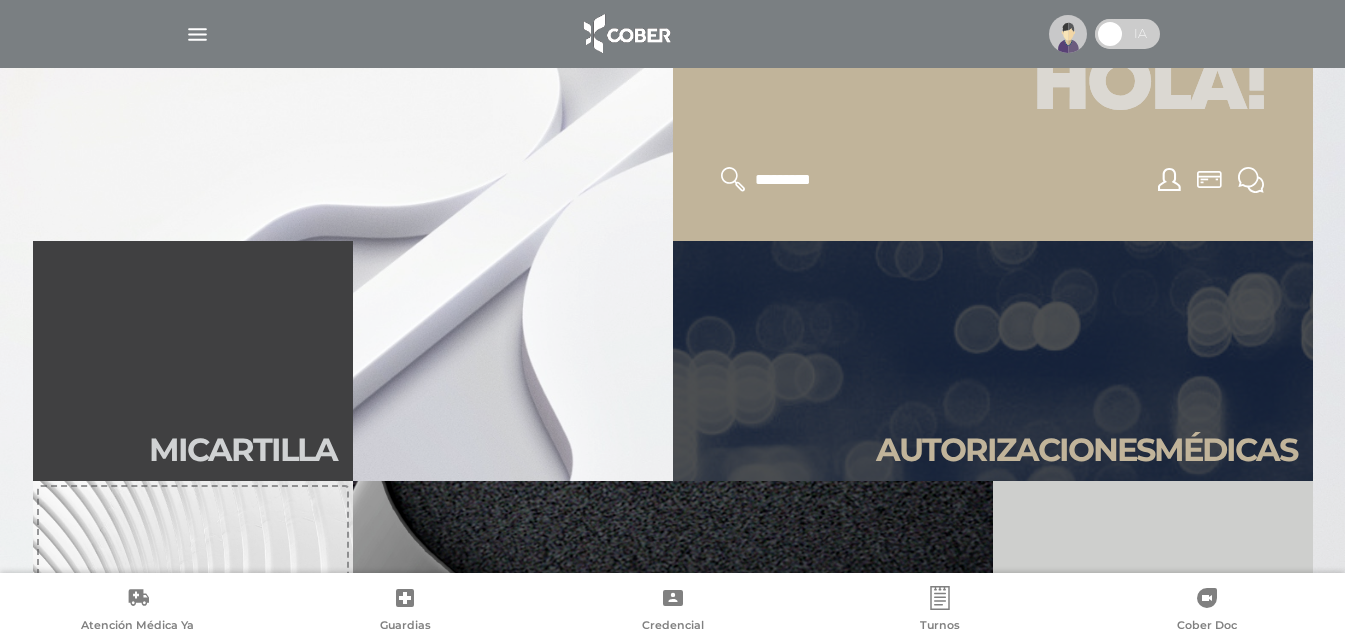 scroll, scrollTop: 400, scrollLeft: 0, axis: vertical 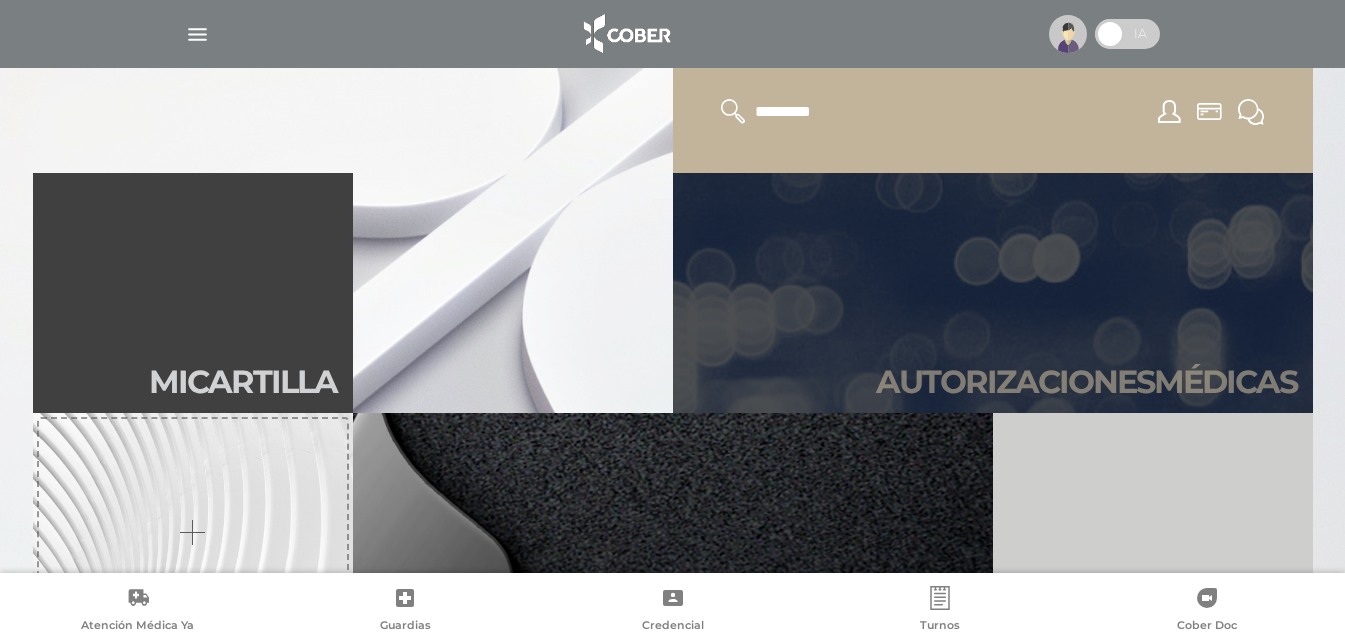 click on "Autori zaciones  médicas" at bounding box center (993, 293) 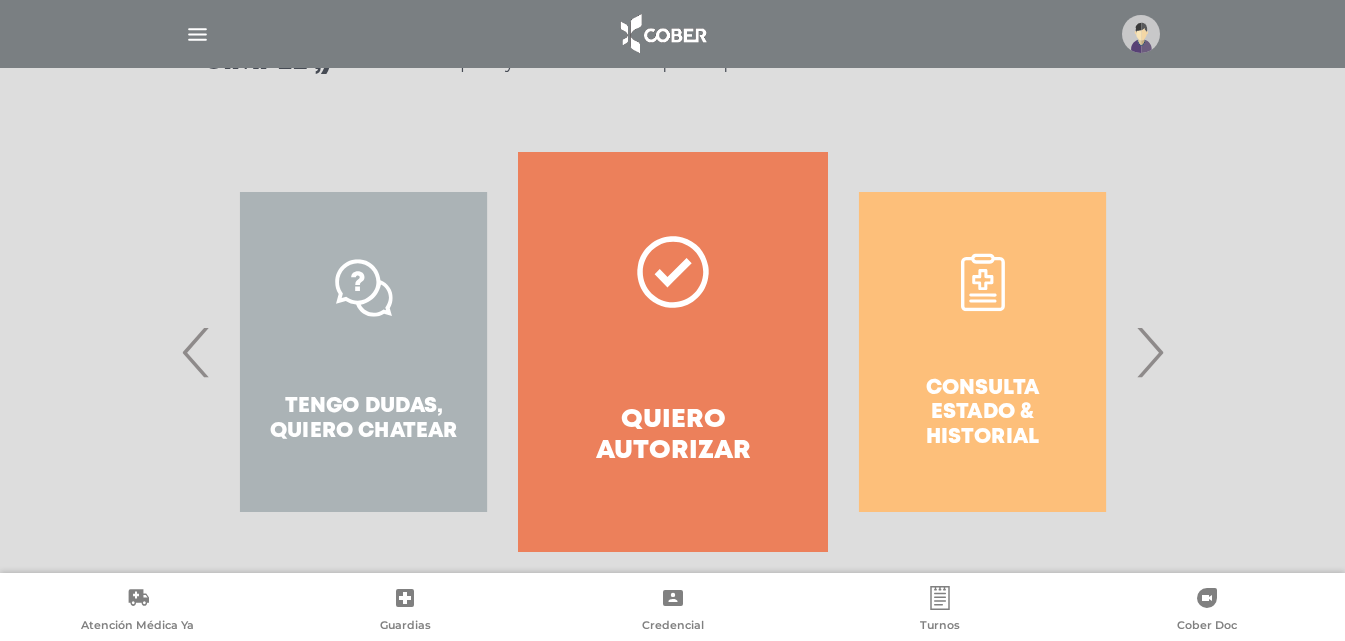 scroll, scrollTop: 363, scrollLeft: 0, axis: vertical 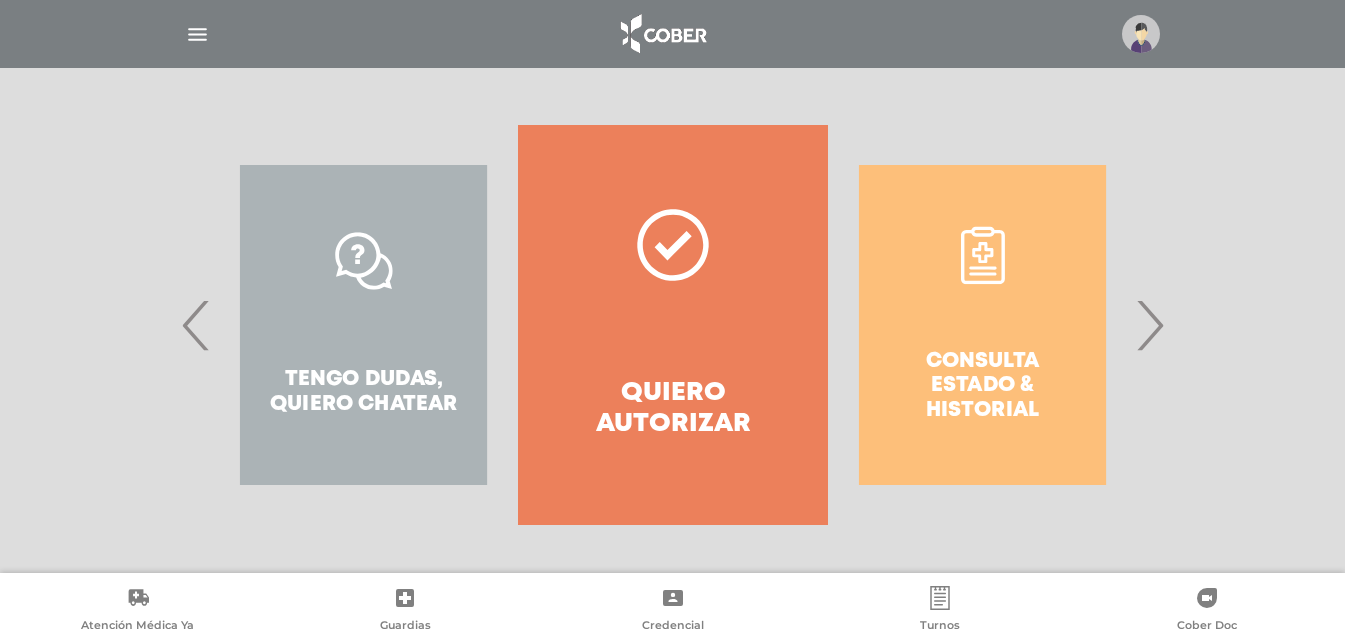 click on "‹" at bounding box center (196, 325) 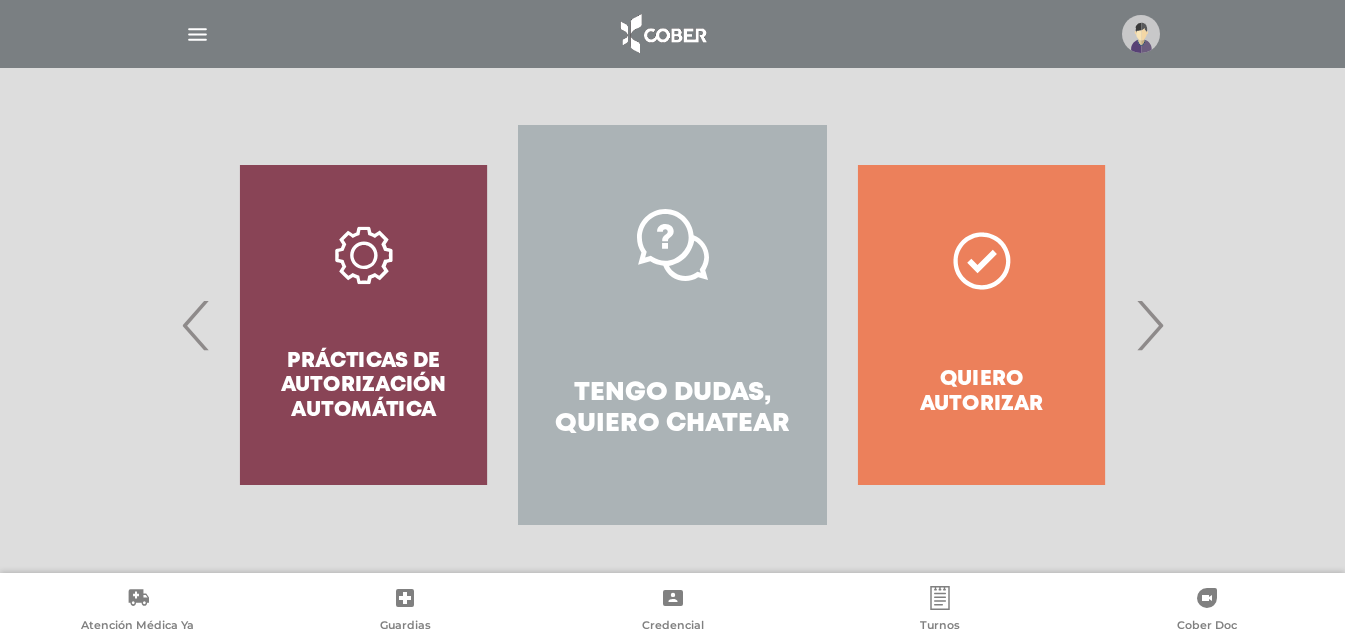 click on "›" at bounding box center (1149, 325) 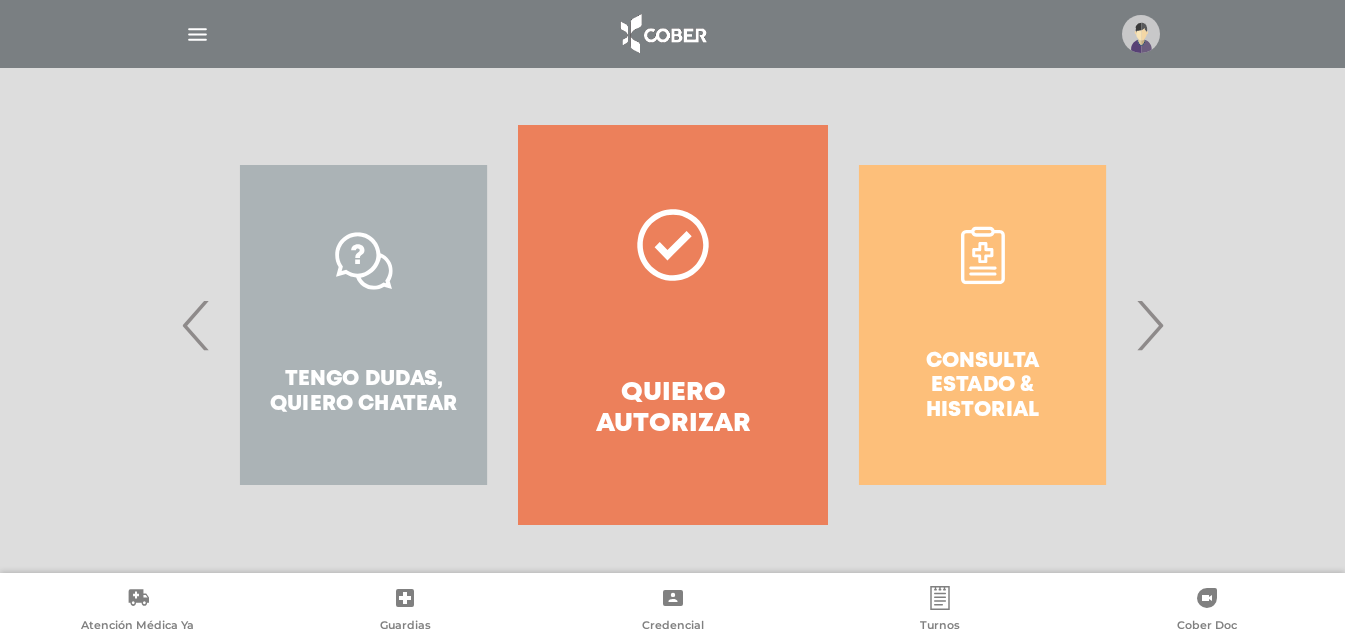 click on "›" at bounding box center [1149, 325] 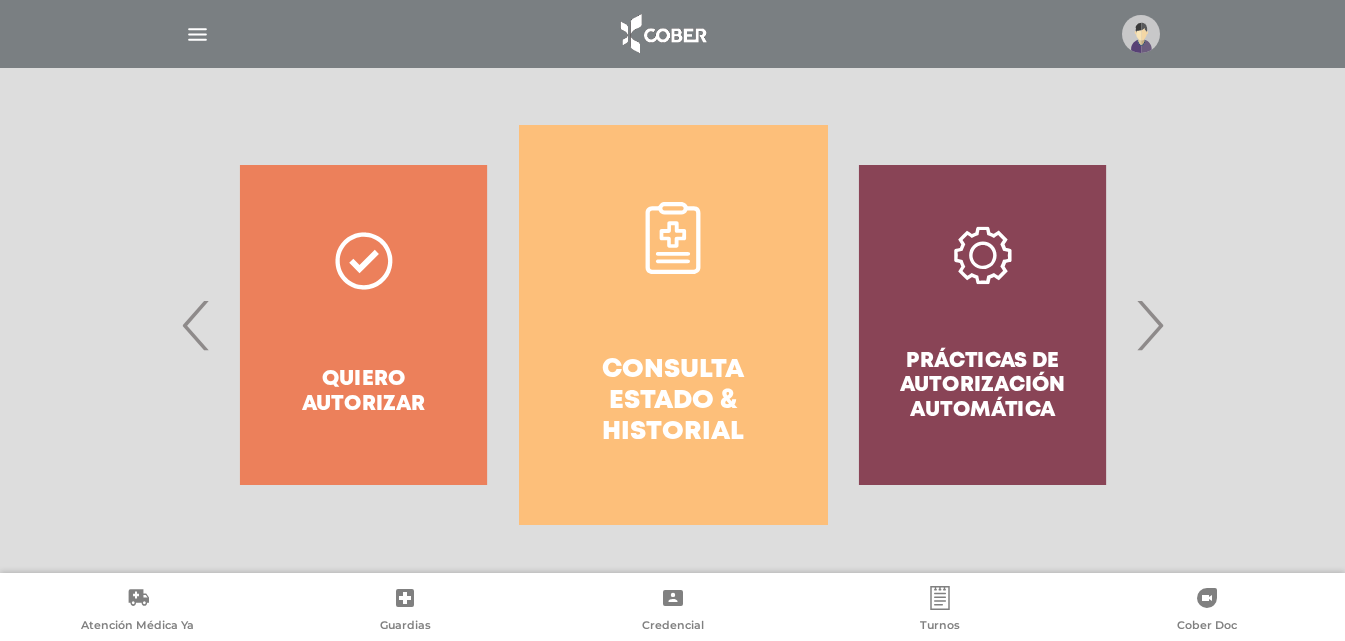 click on "Consulta estado & historial" at bounding box center [673, 402] 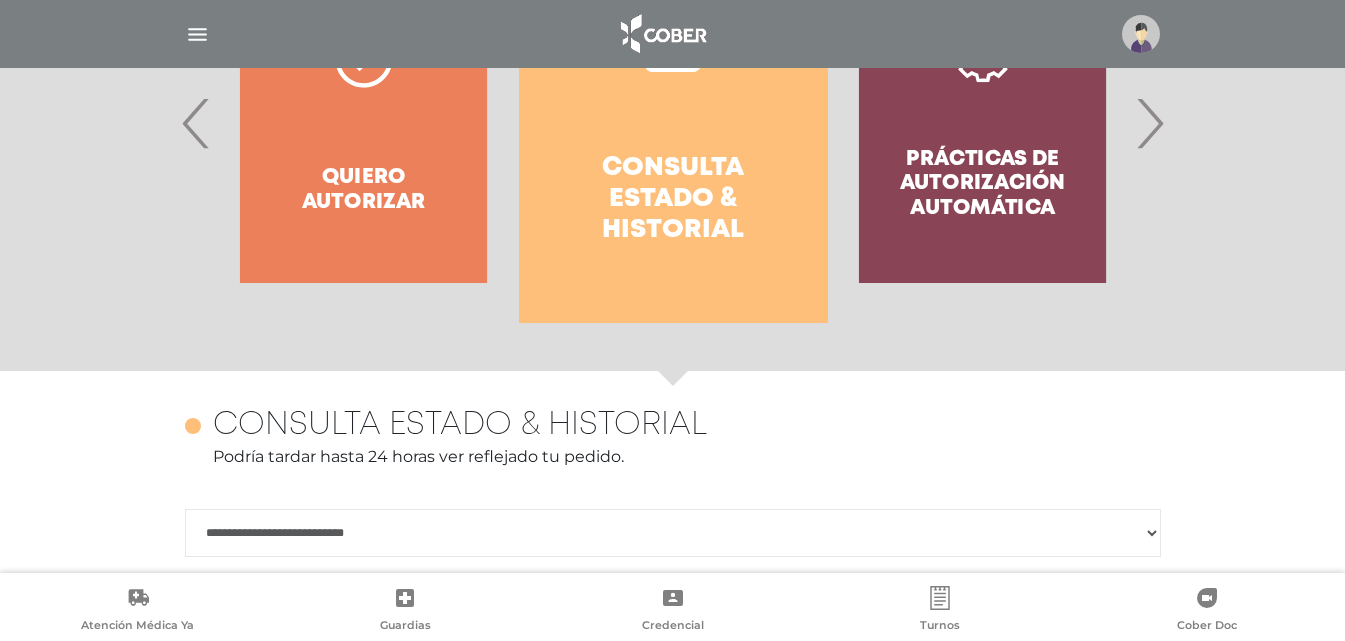 scroll, scrollTop: 465, scrollLeft: 0, axis: vertical 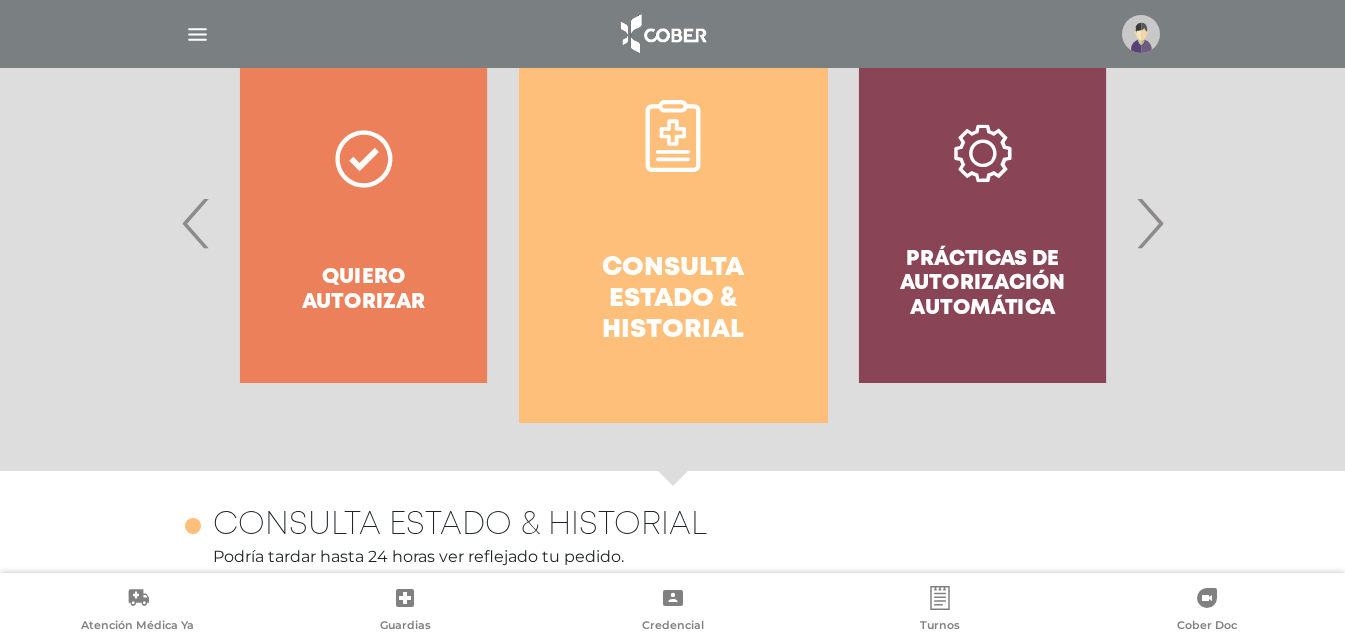click on "Quiero autorizar" at bounding box center [363, 223] 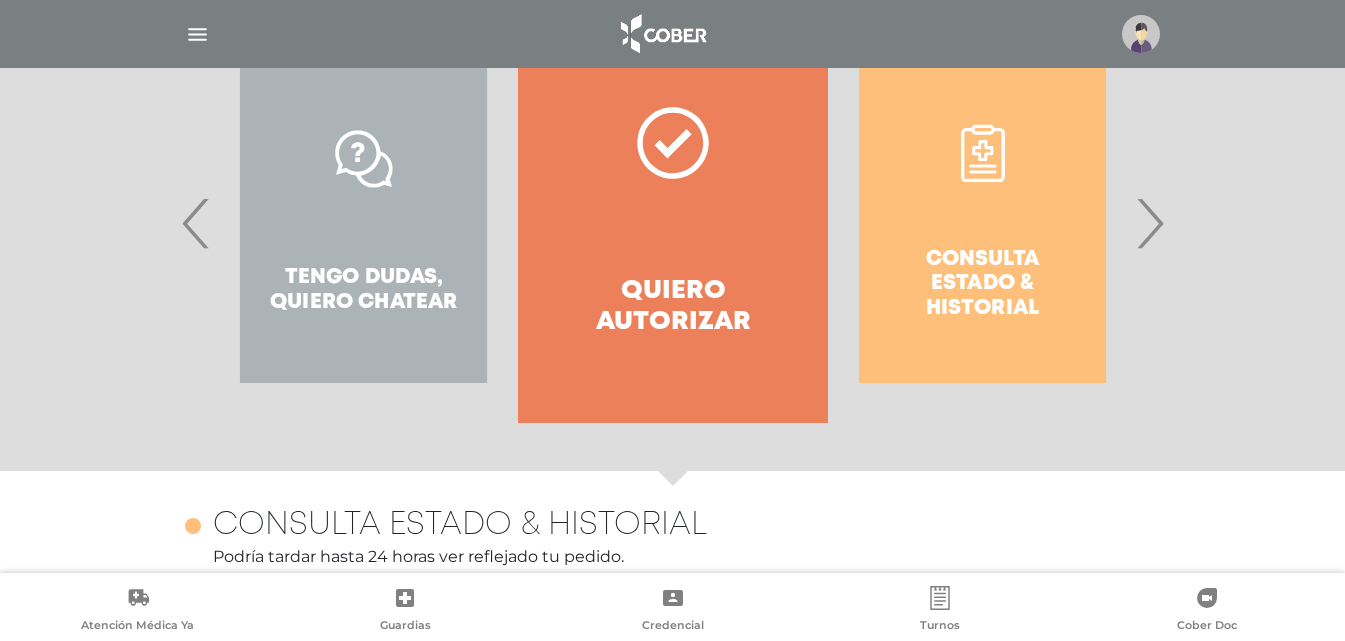 click on "Quiero autorizar" at bounding box center (672, 223) 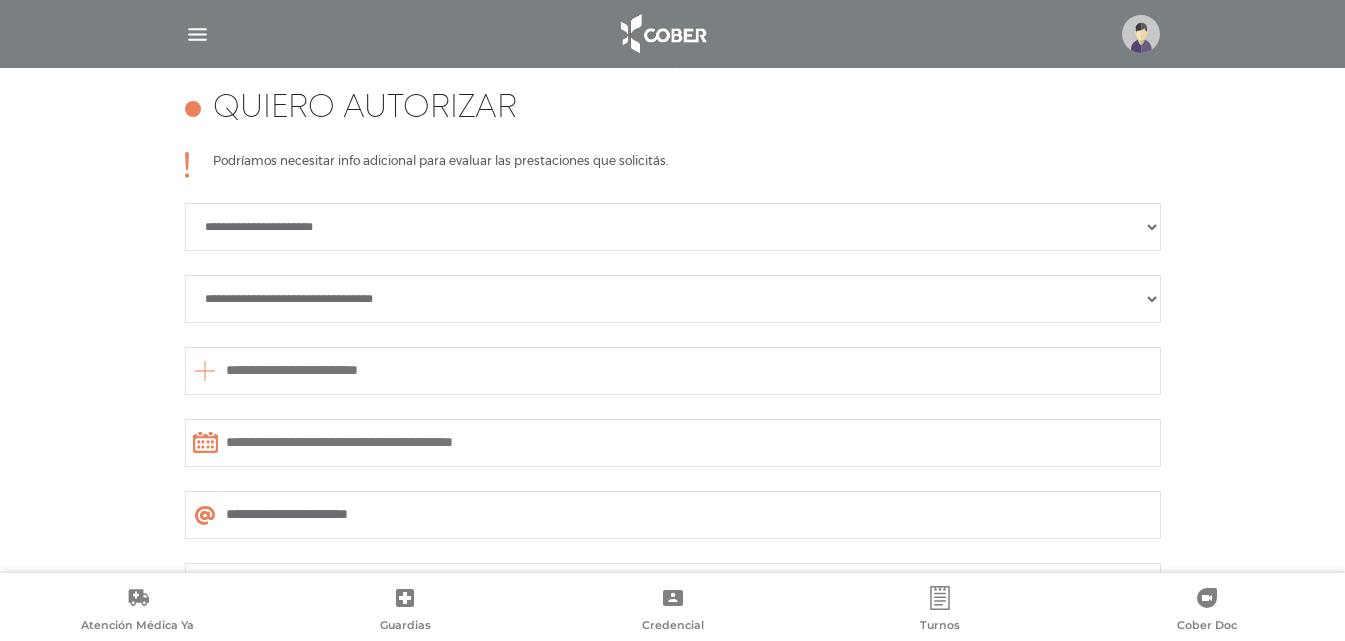 scroll, scrollTop: 888, scrollLeft: 0, axis: vertical 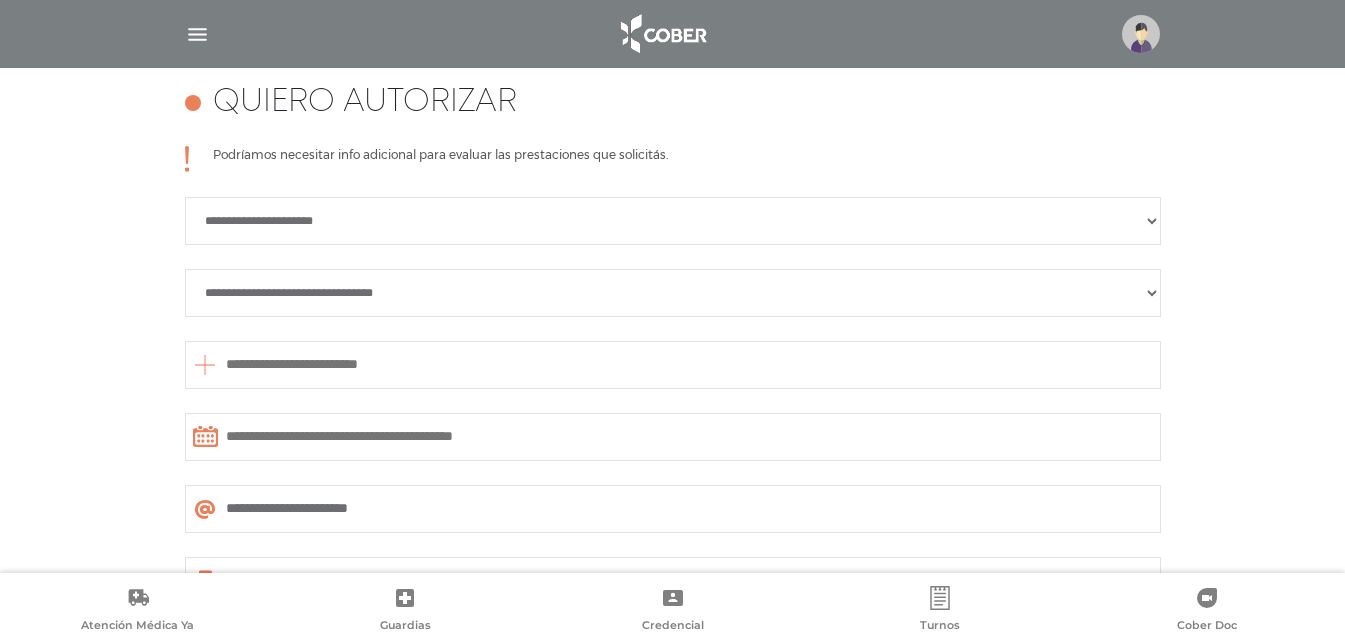 click on "**********" at bounding box center (673, 221) 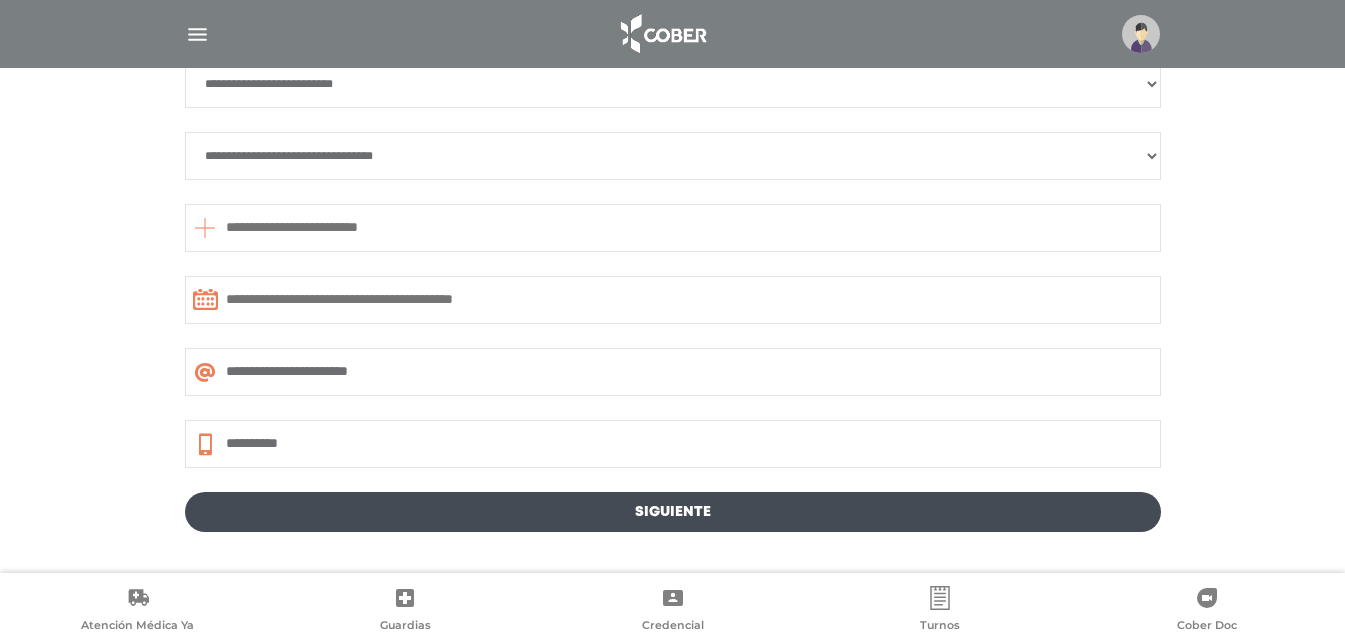 scroll, scrollTop: 988, scrollLeft: 0, axis: vertical 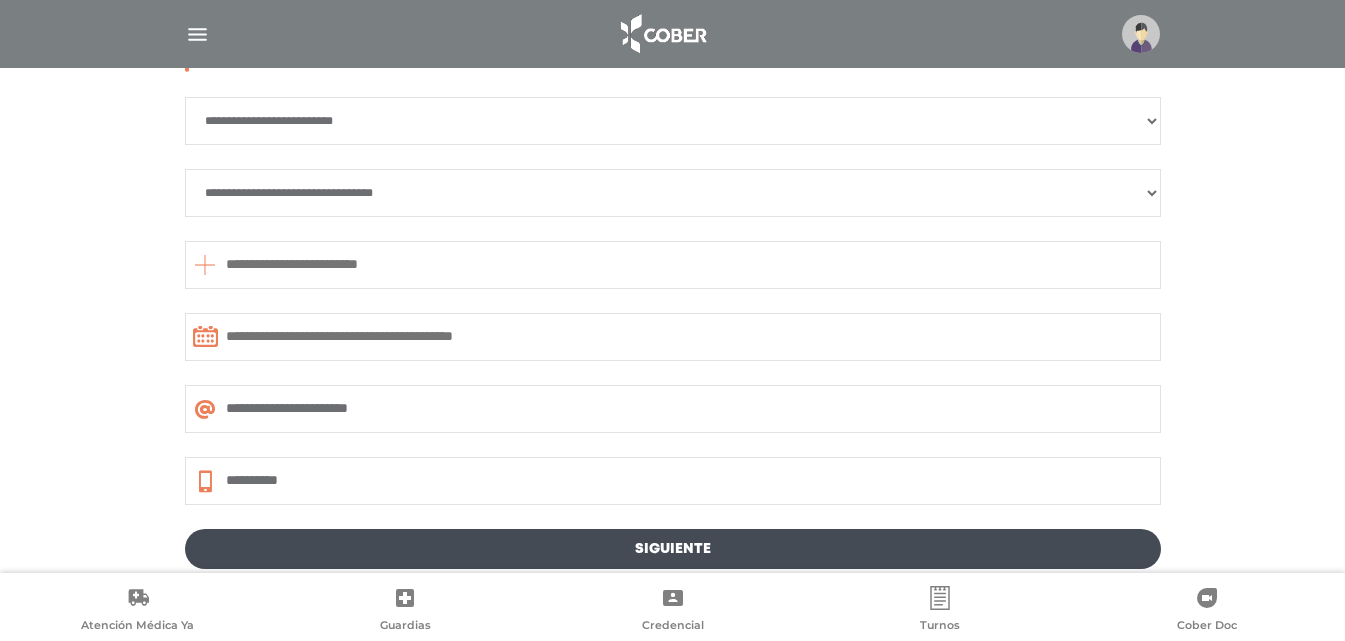 click on "**********" at bounding box center [673, 193] 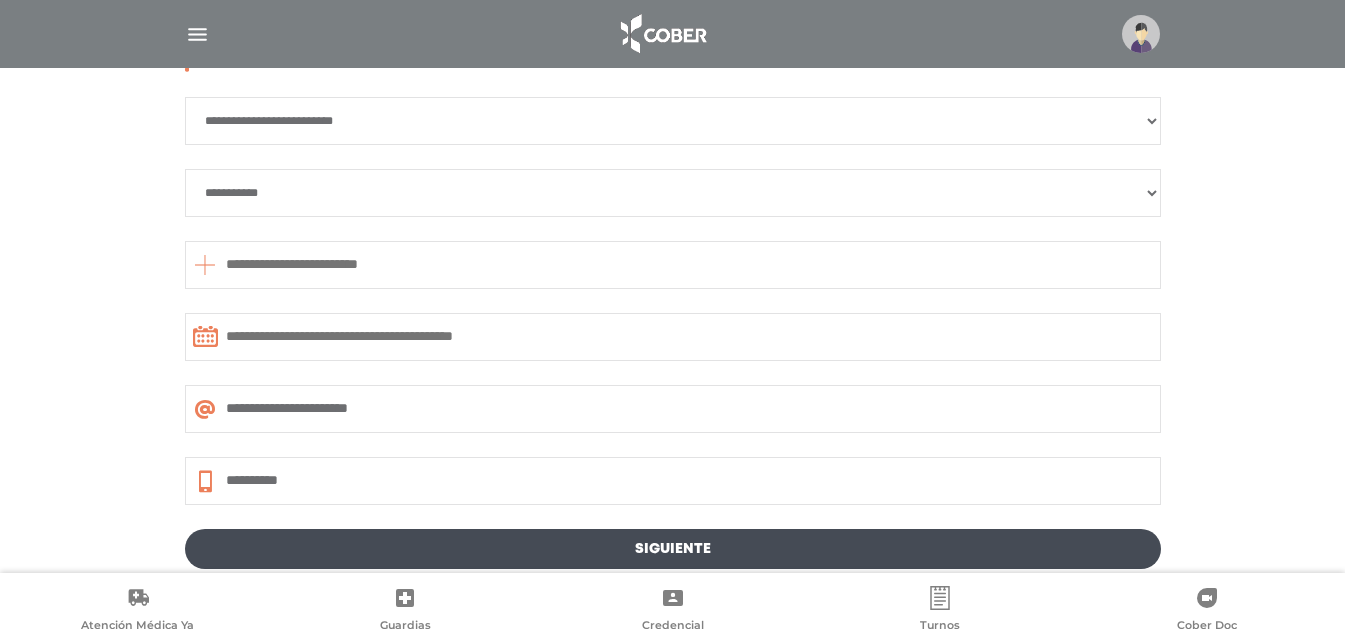 click on "**********" at bounding box center (673, 193) 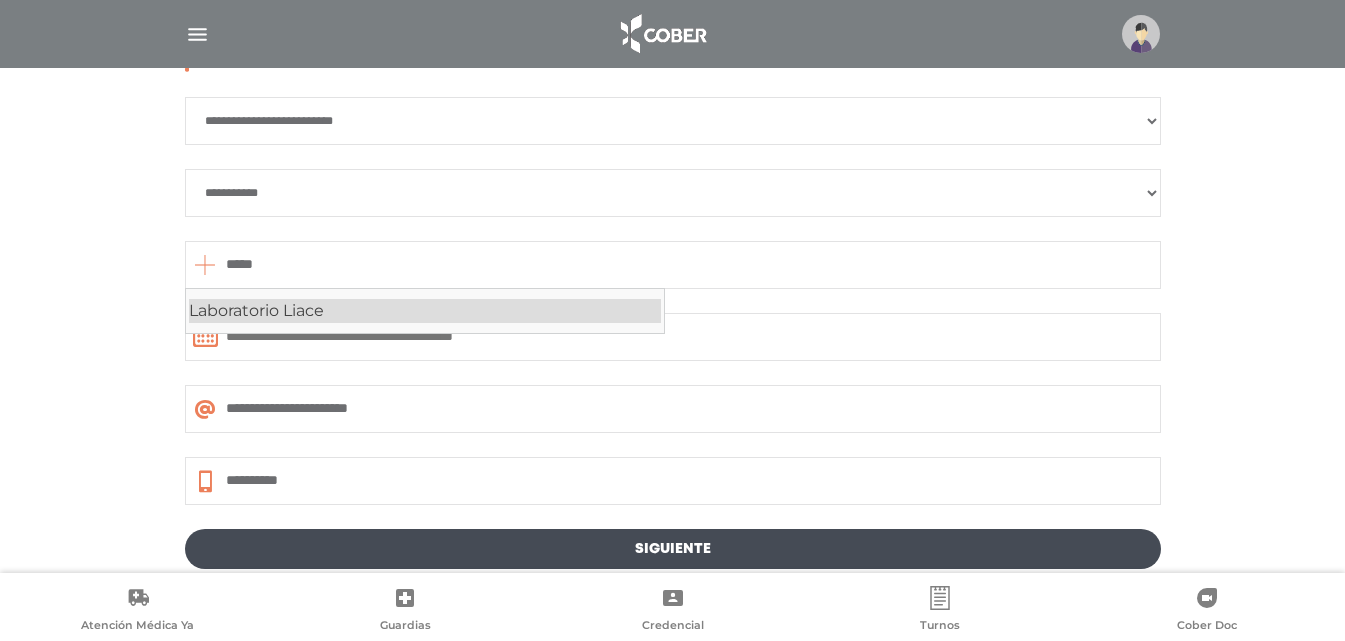 click on "Laboratorio Liace" at bounding box center [425, 311] 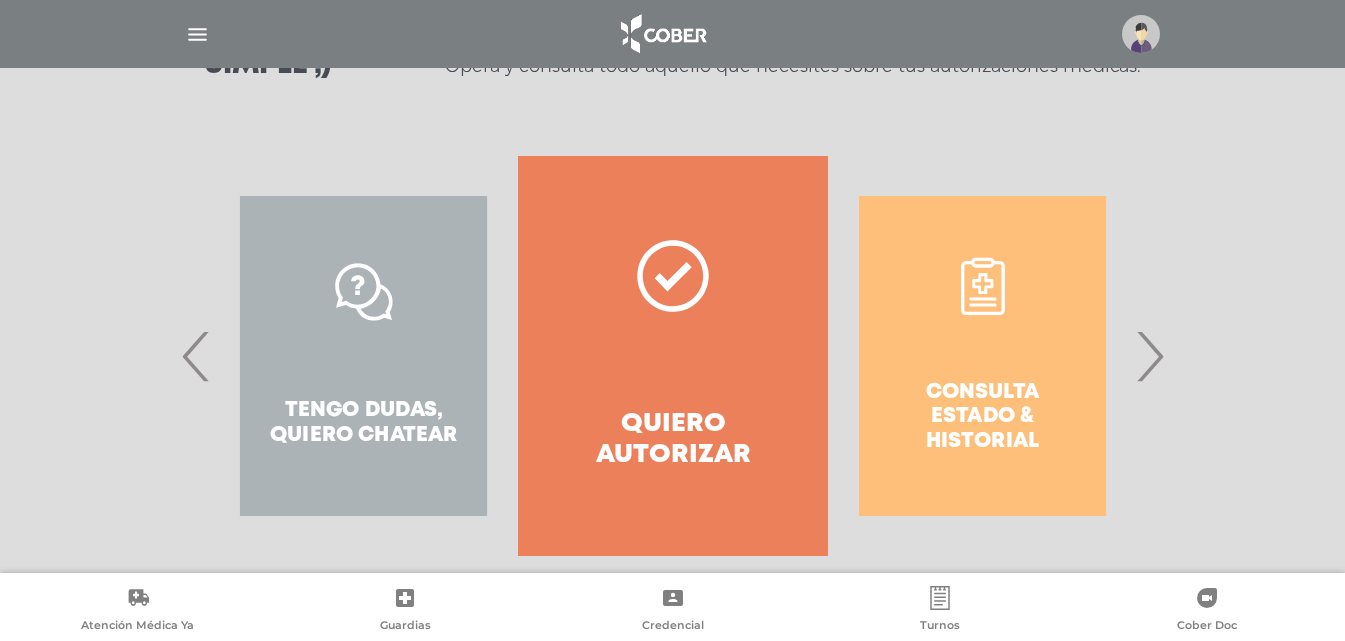 scroll, scrollTop: 0, scrollLeft: 0, axis: both 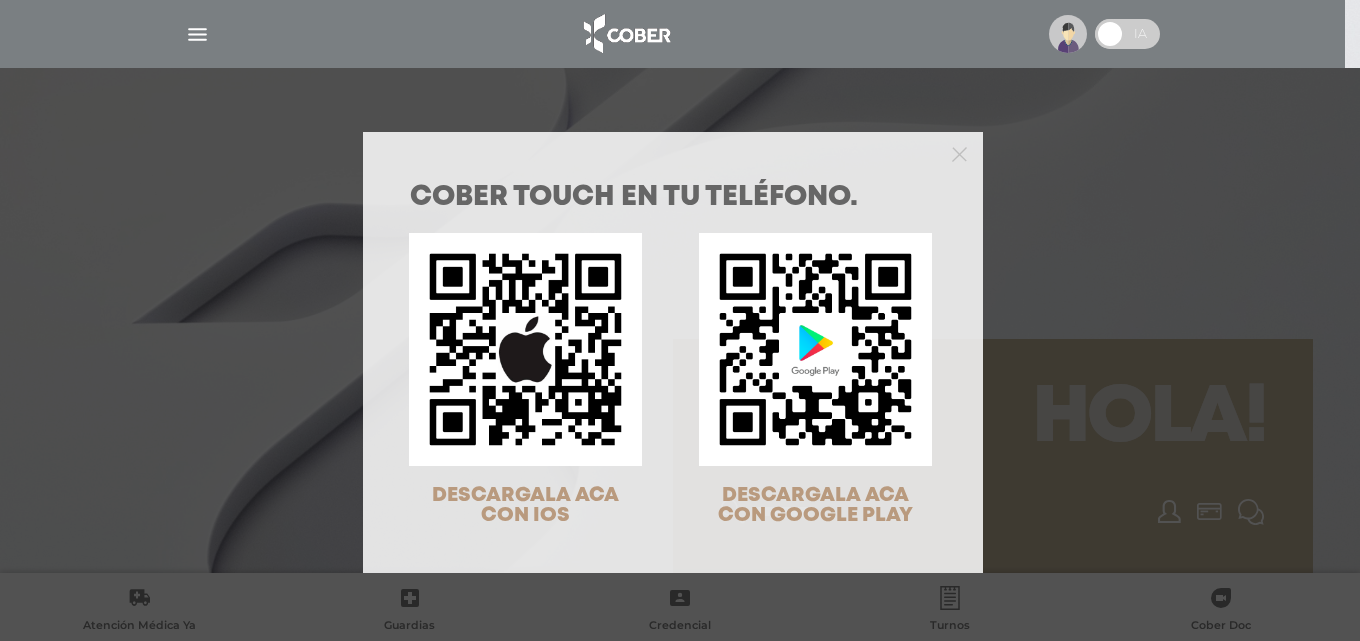 click at bounding box center [673, 152] 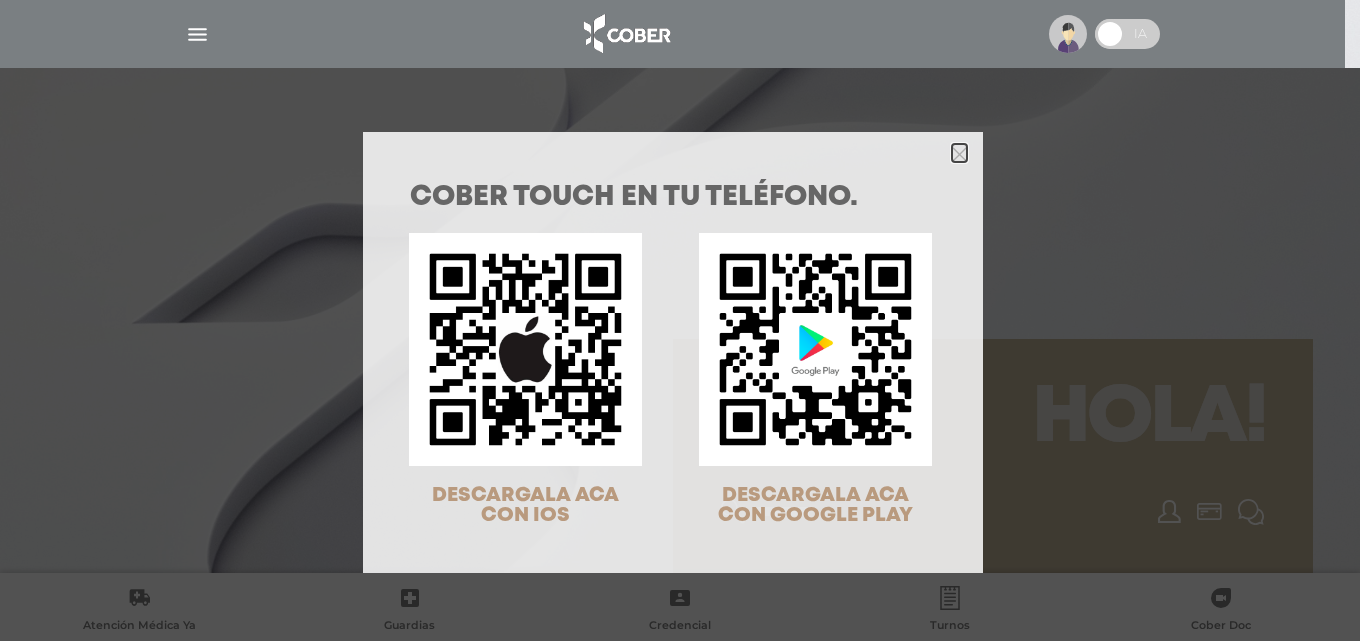 click 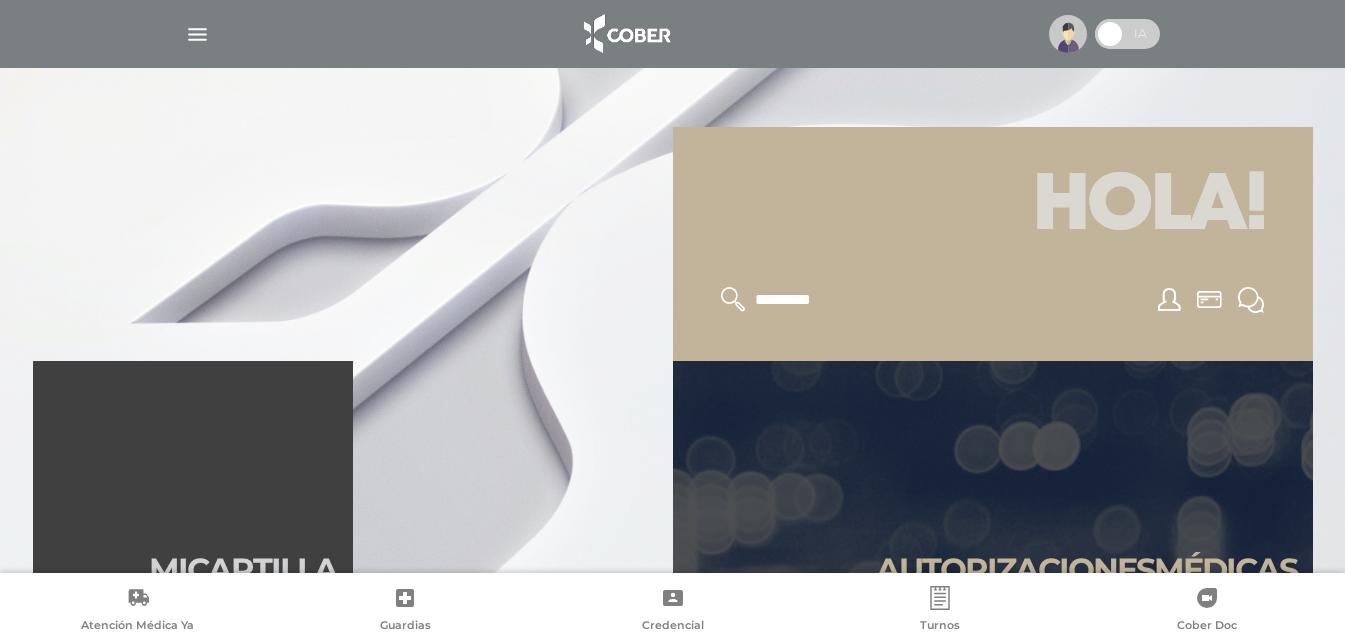scroll, scrollTop: 200, scrollLeft: 0, axis: vertical 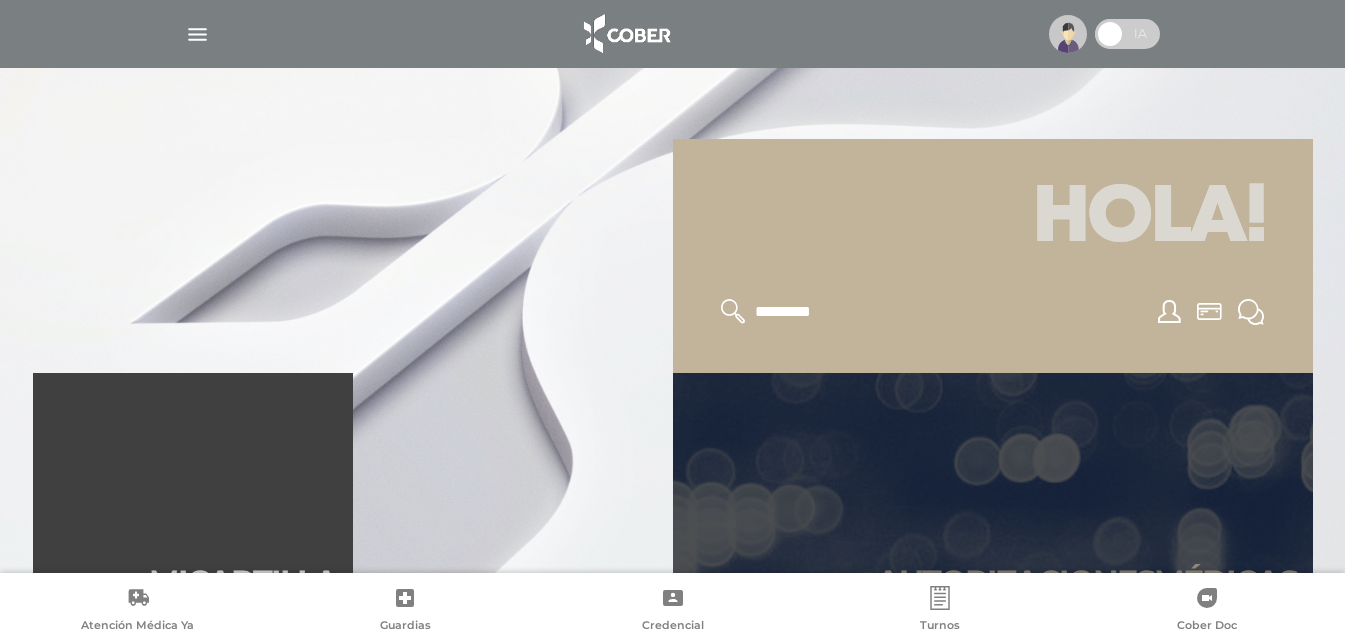 click on "Autori zaciones  médicas" at bounding box center (993, 493) 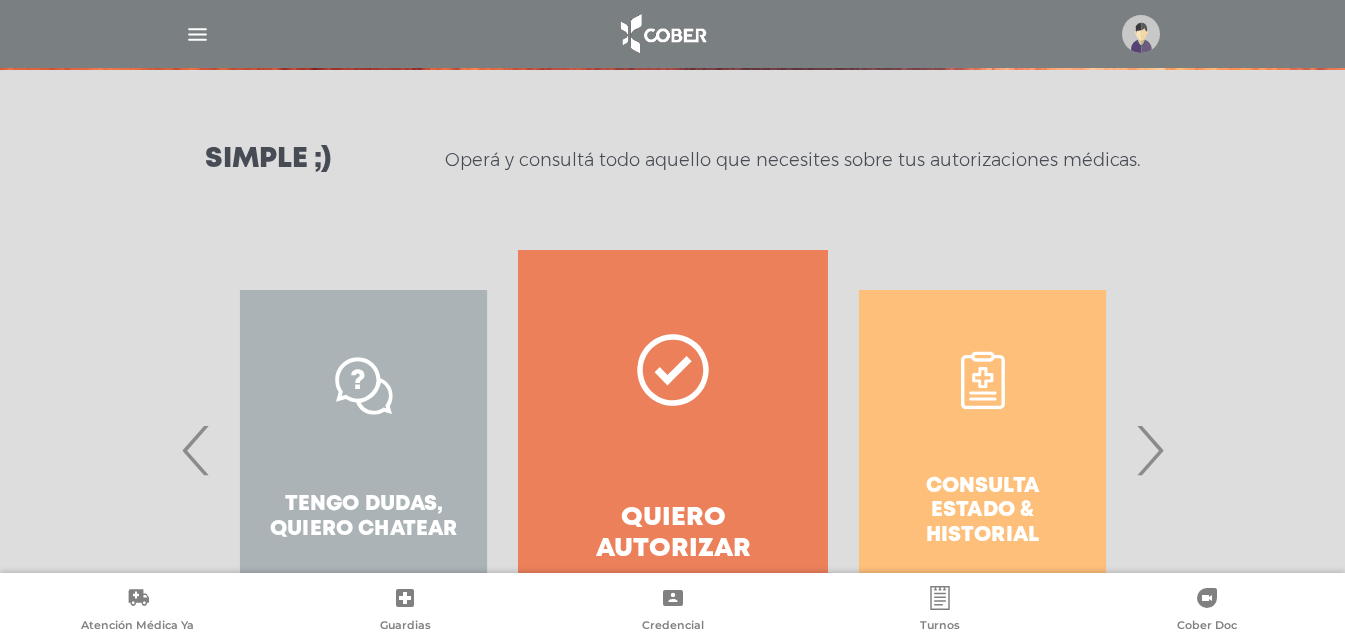 scroll, scrollTop: 363, scrollLeft: 0, axis: vertical 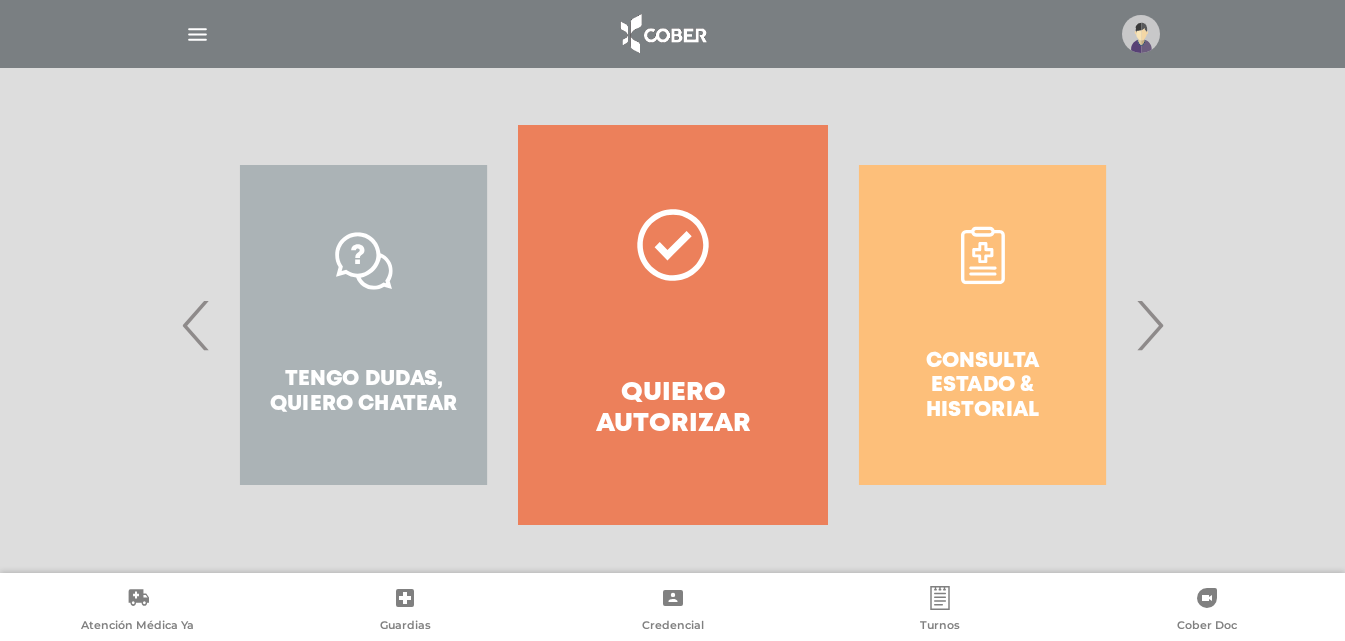 click on "›" at bounding box center [1149, 325] 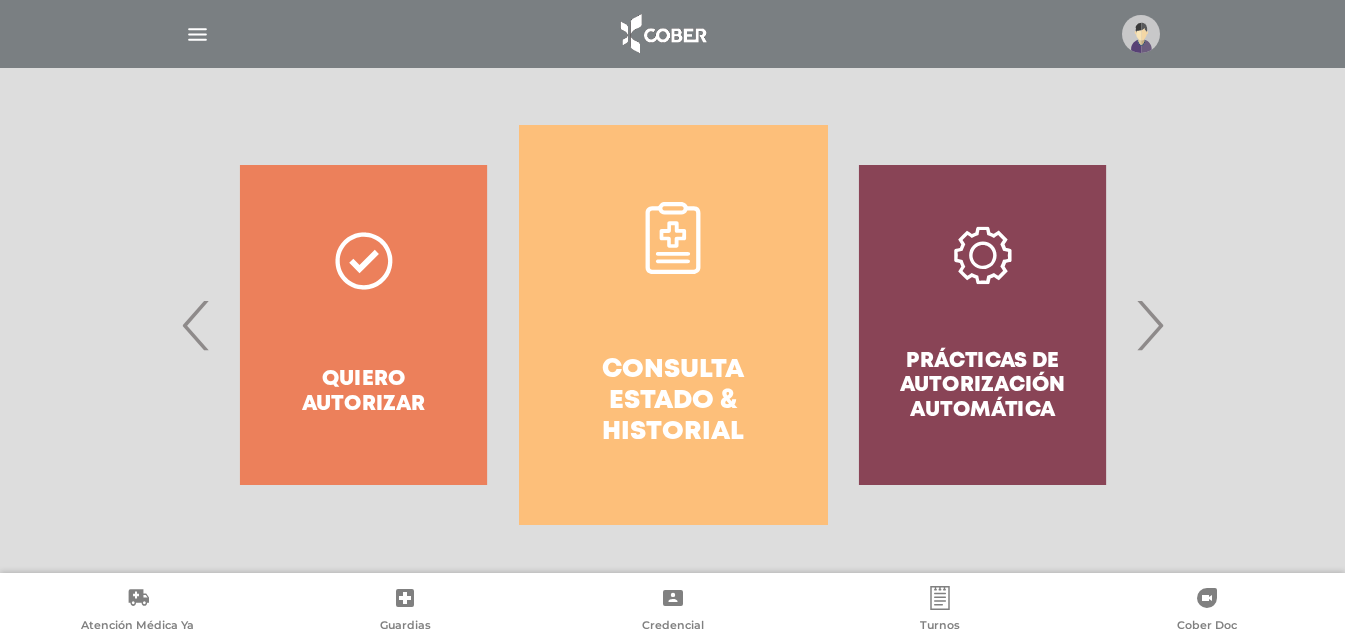 click on "›" at bounding box center [1149, 325] 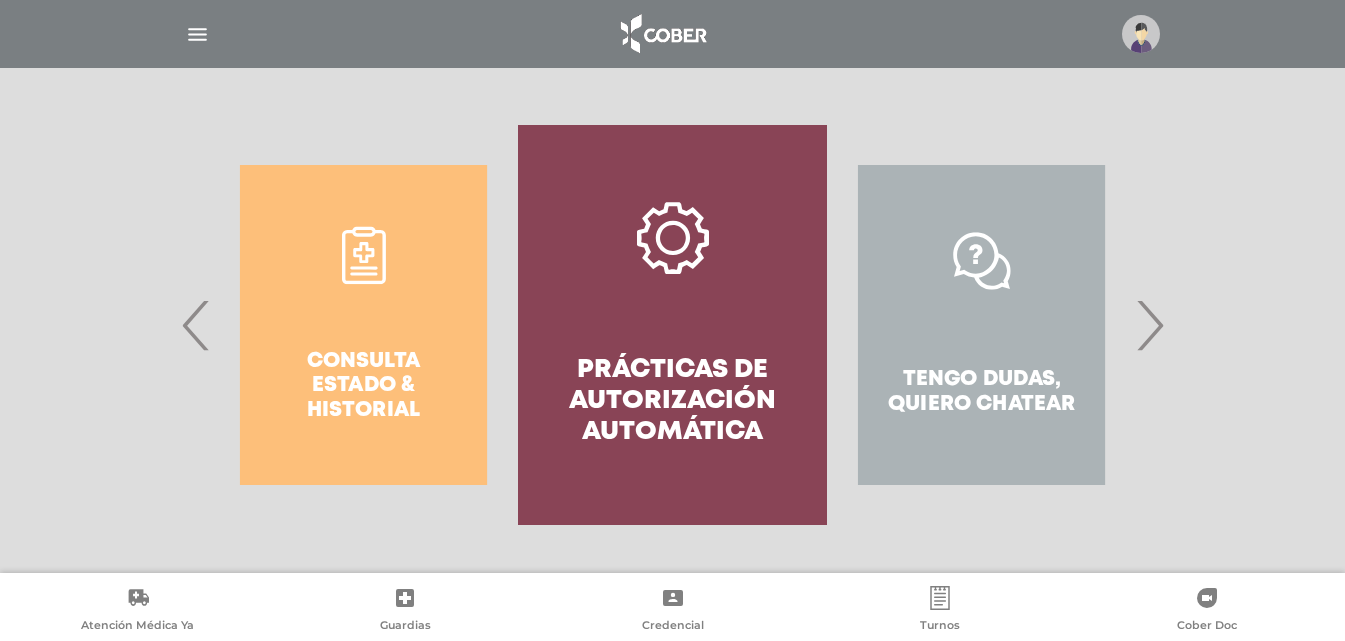 click on "Prácticas de autorización automática" at bounding box center [672, 402] 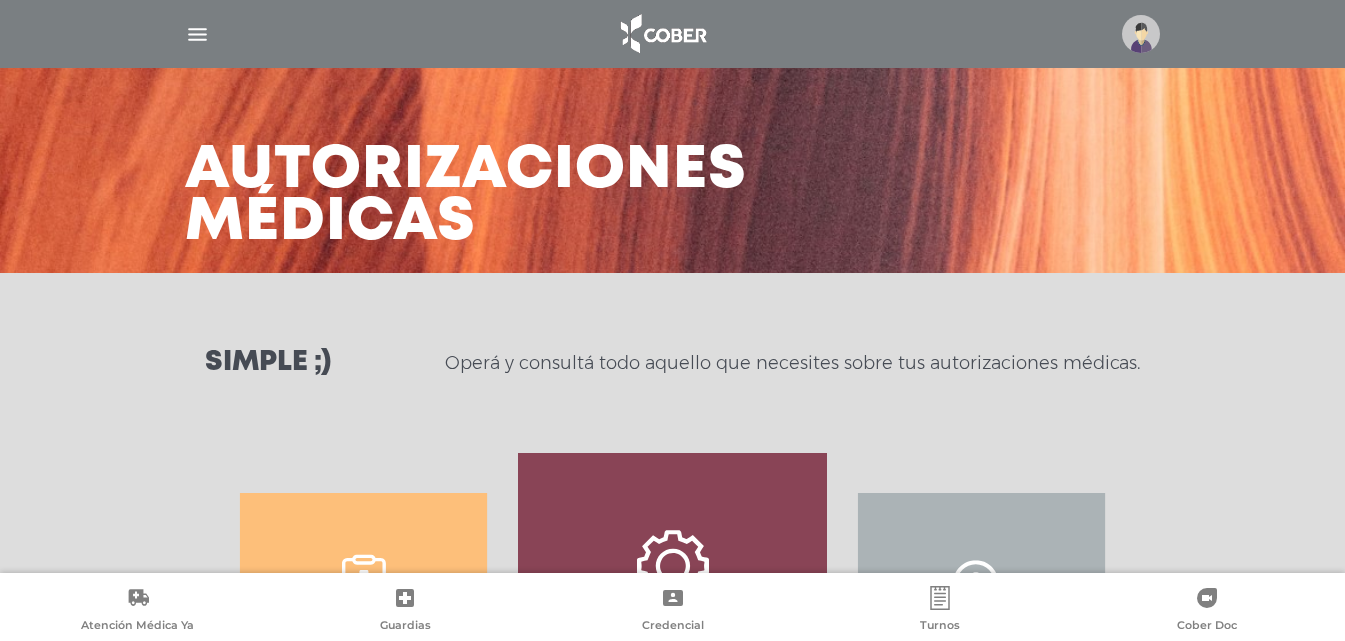 scroll, scrollTop: 0, scrollLeft: 0, axis: both 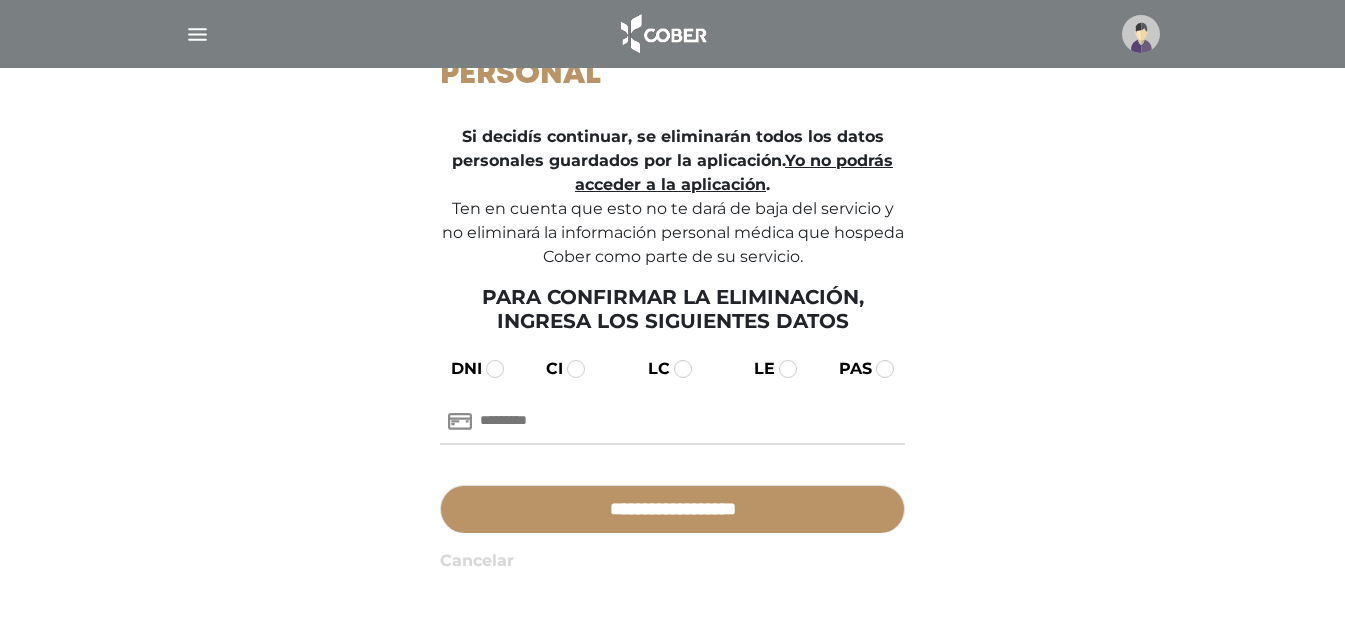 click on "Cancelar" at bounding box center [477, 561] 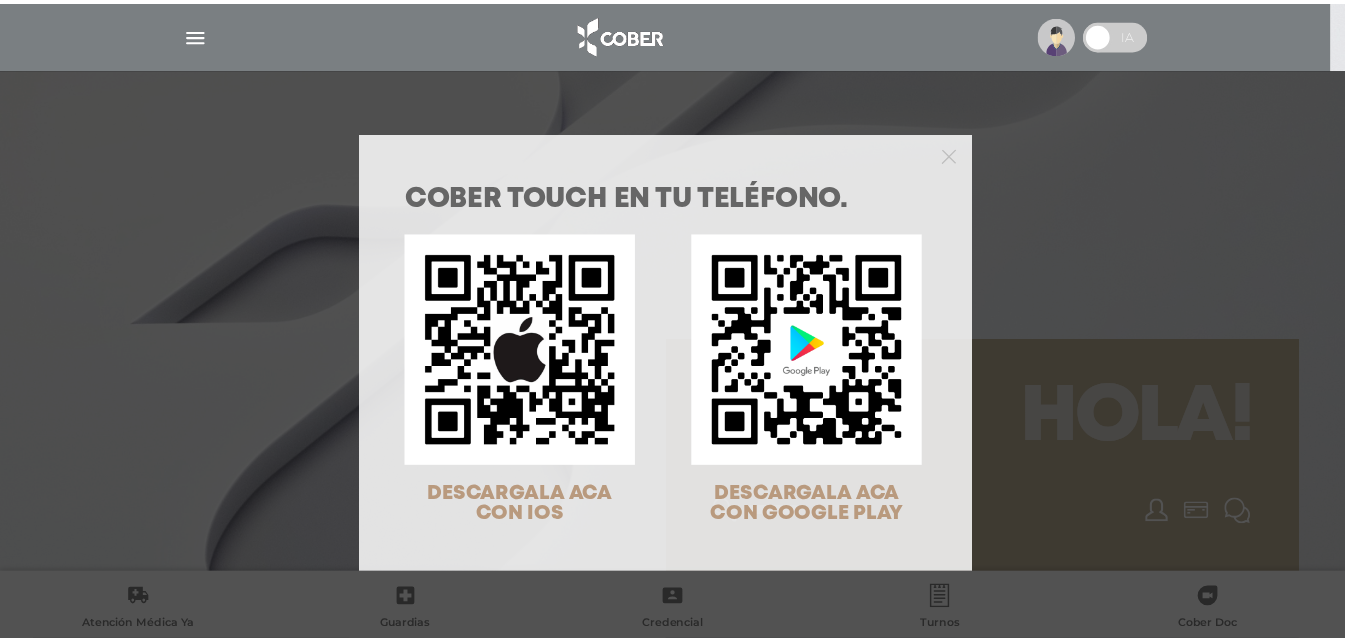 scroll, scrollTop: 0, scrollLeft: 0, axis: both 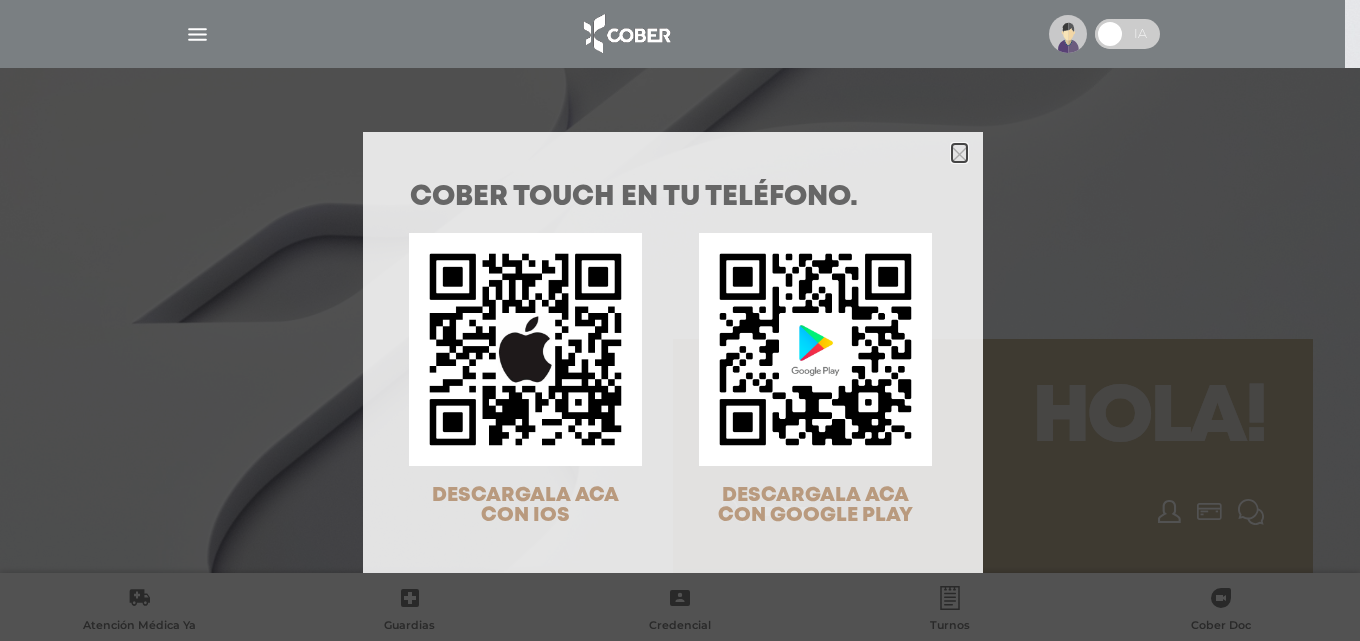 click 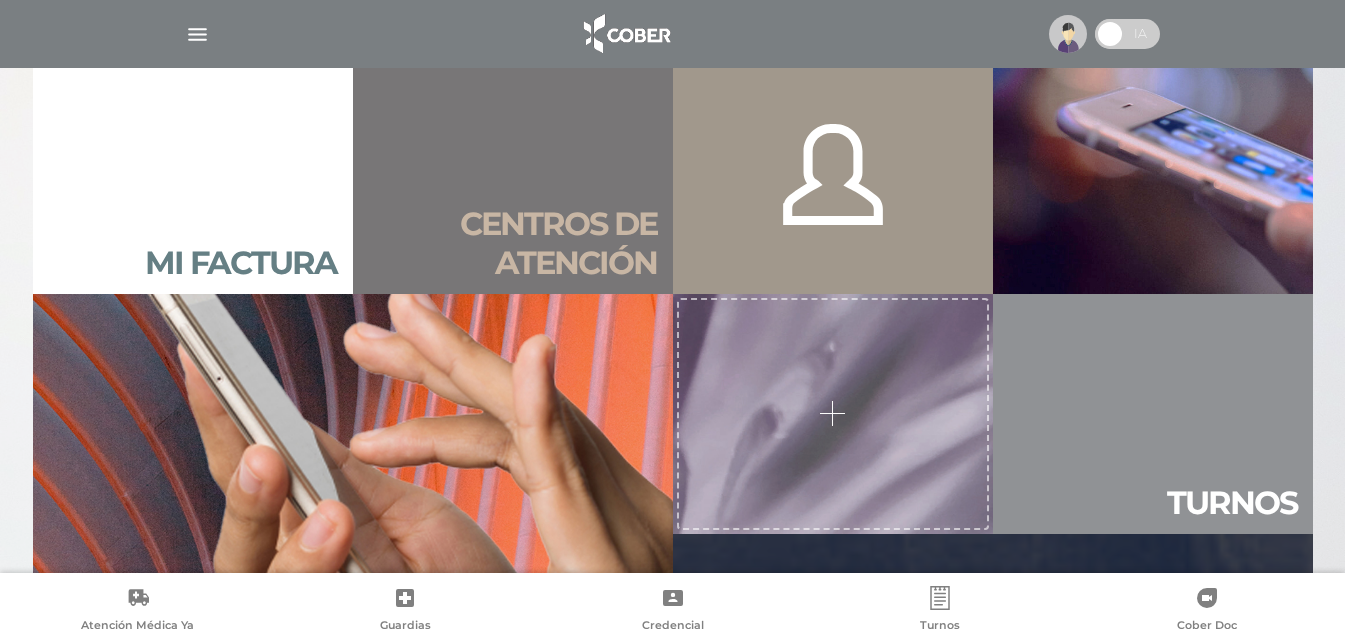 scroll, scrollTop: 1500, scrollLeft: 0, axis: vertical 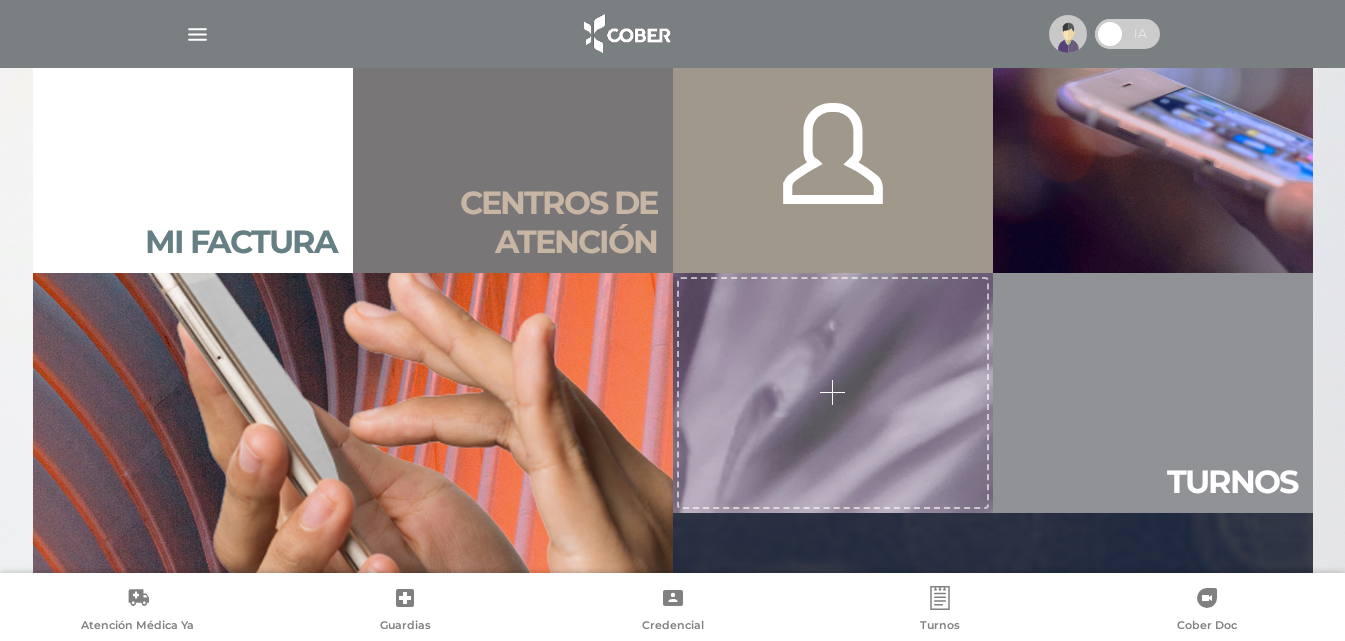 click on "Cober connect" at bounding box center (1153, 33) 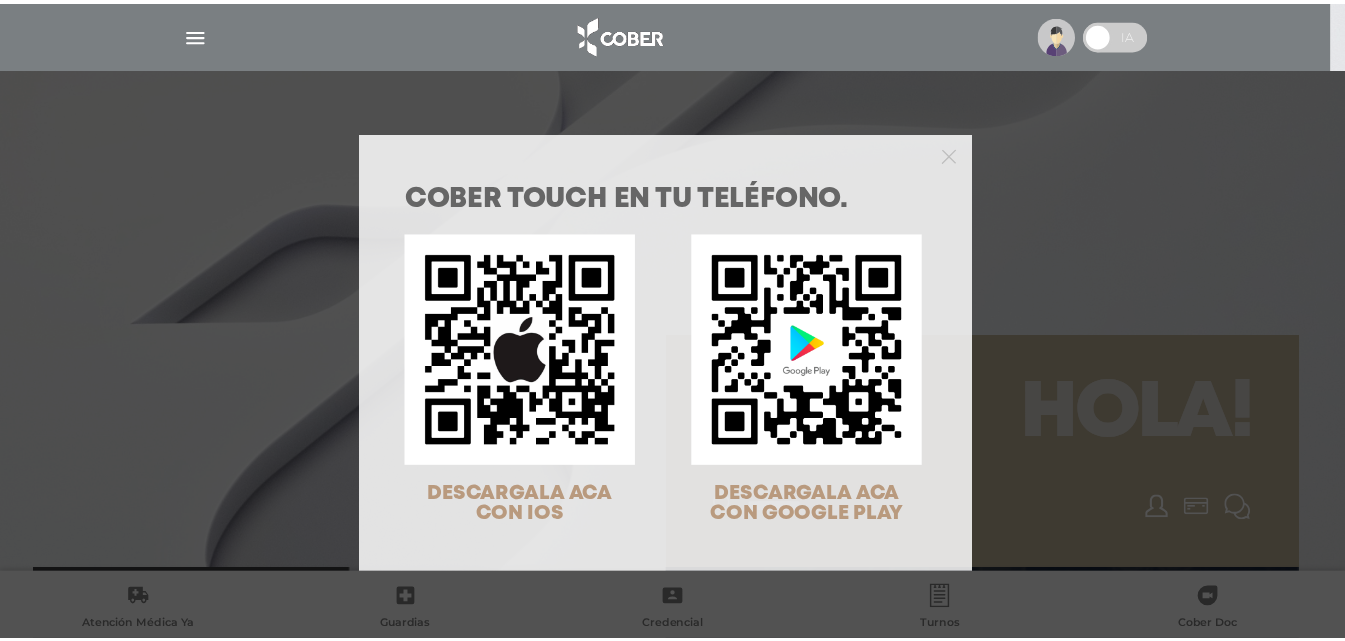 scroll, scrollTop: 0, scrollLeft: 0, axis: both 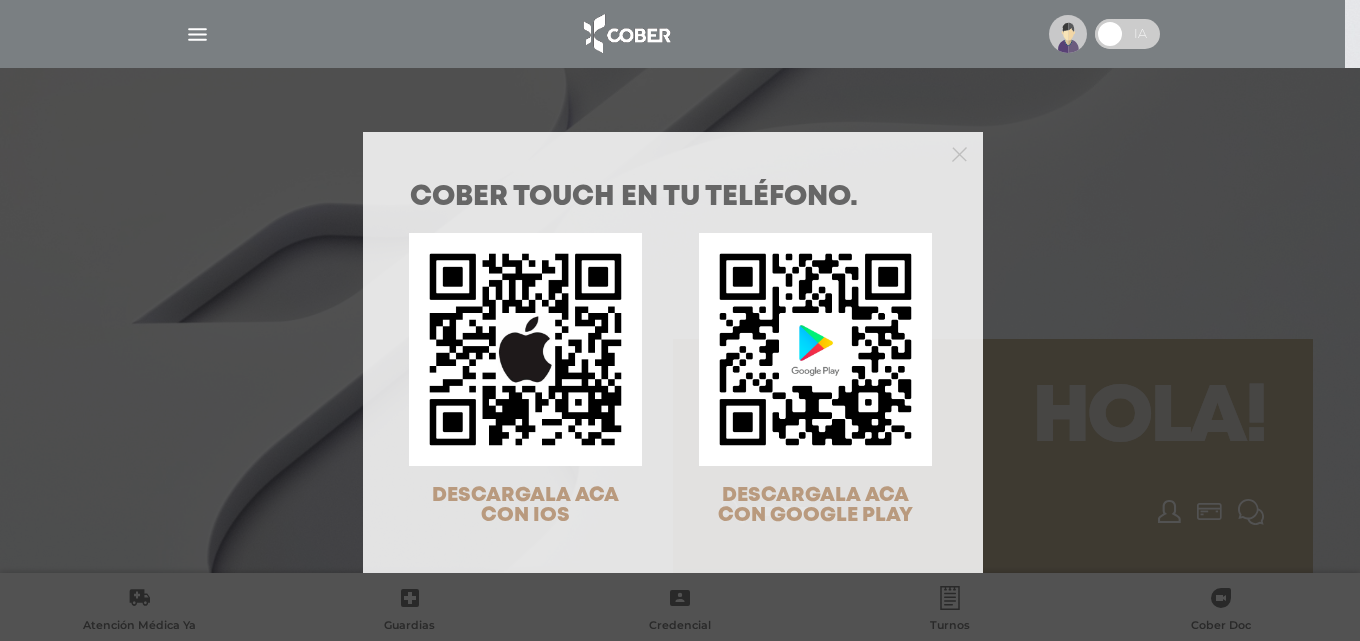 click at bounding box center [673, 152] 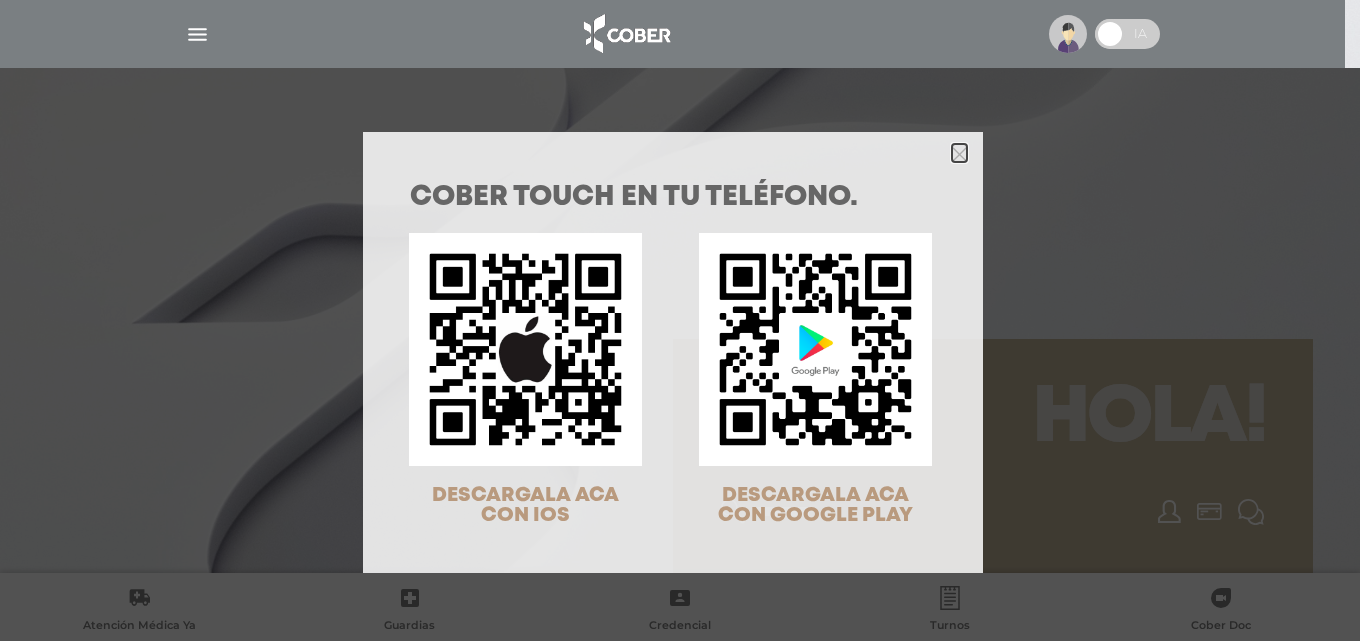 click 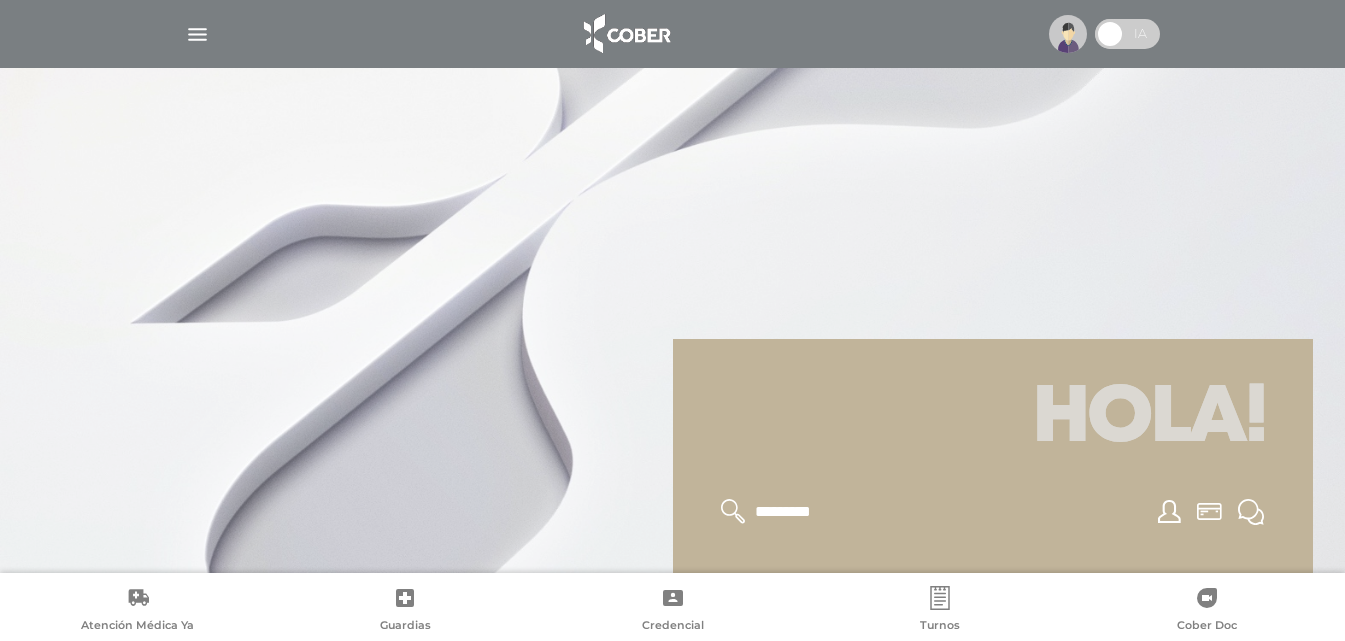click 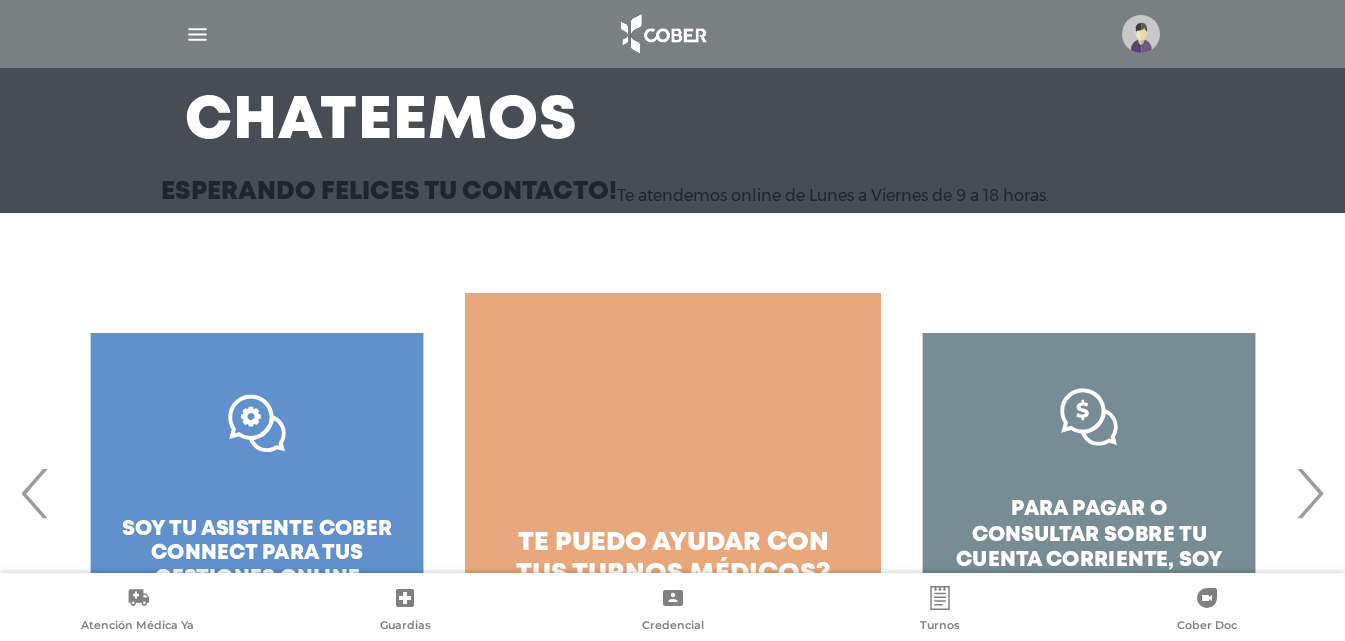 scroll, scrollTop: 200, scrollLeft: 0, axis: vertical 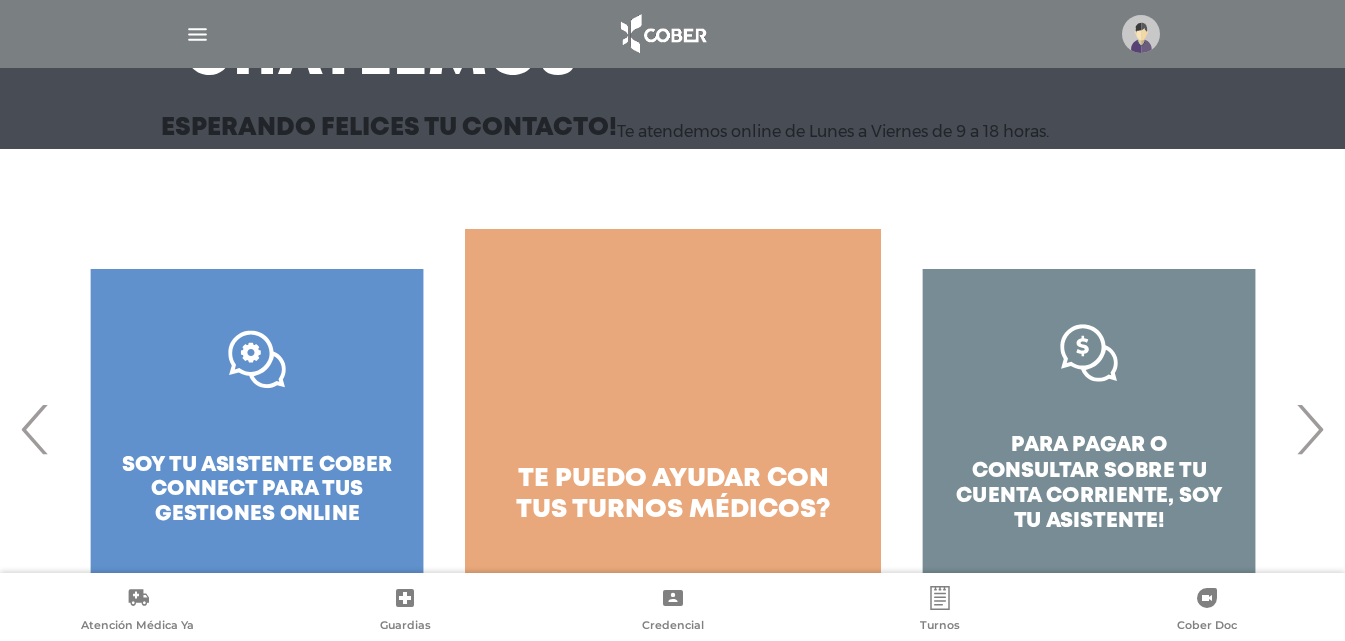 click on "›" at bounding box center (1309, 429) 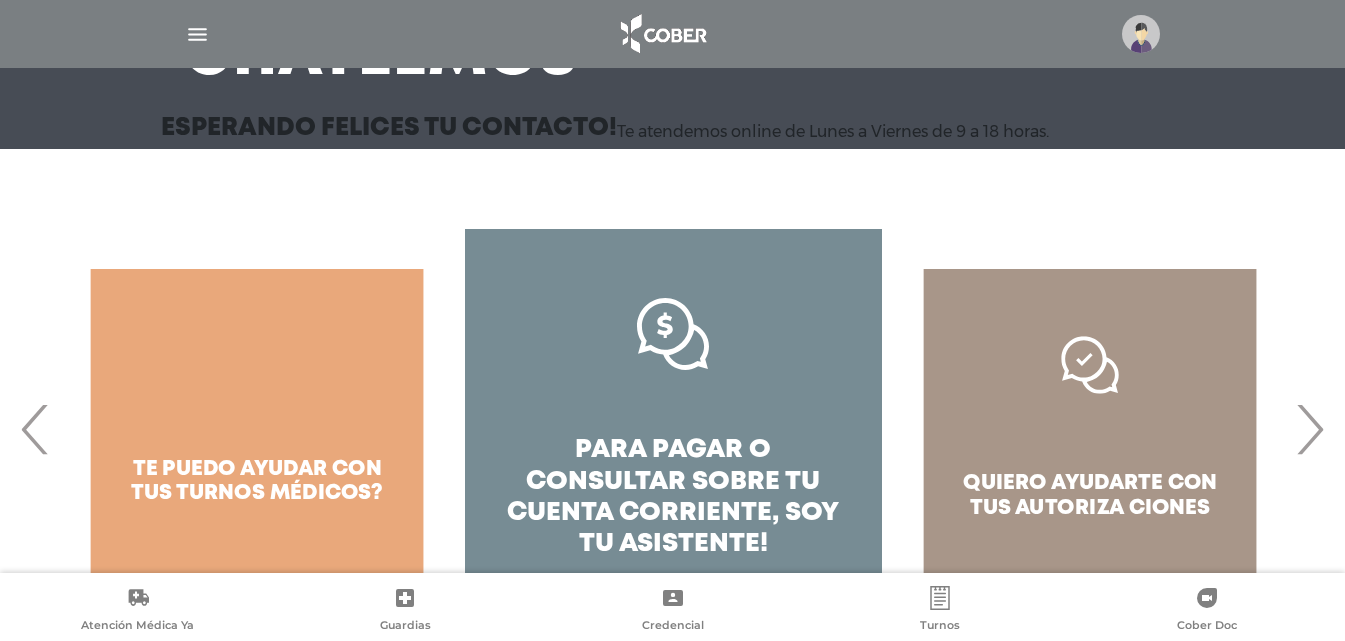 click on "quiero ayudarte con tus
autoriza ciones" at bounding box center [1090, 429] 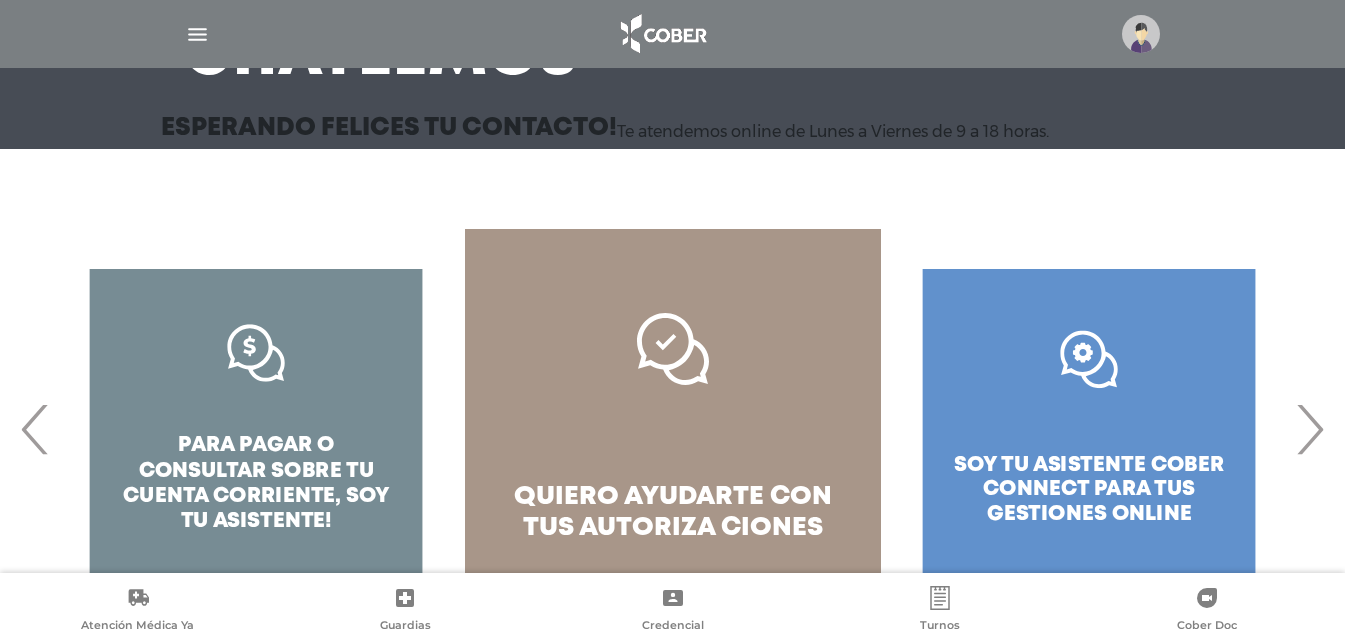 click on "›" at bounding box center (1309, 429) 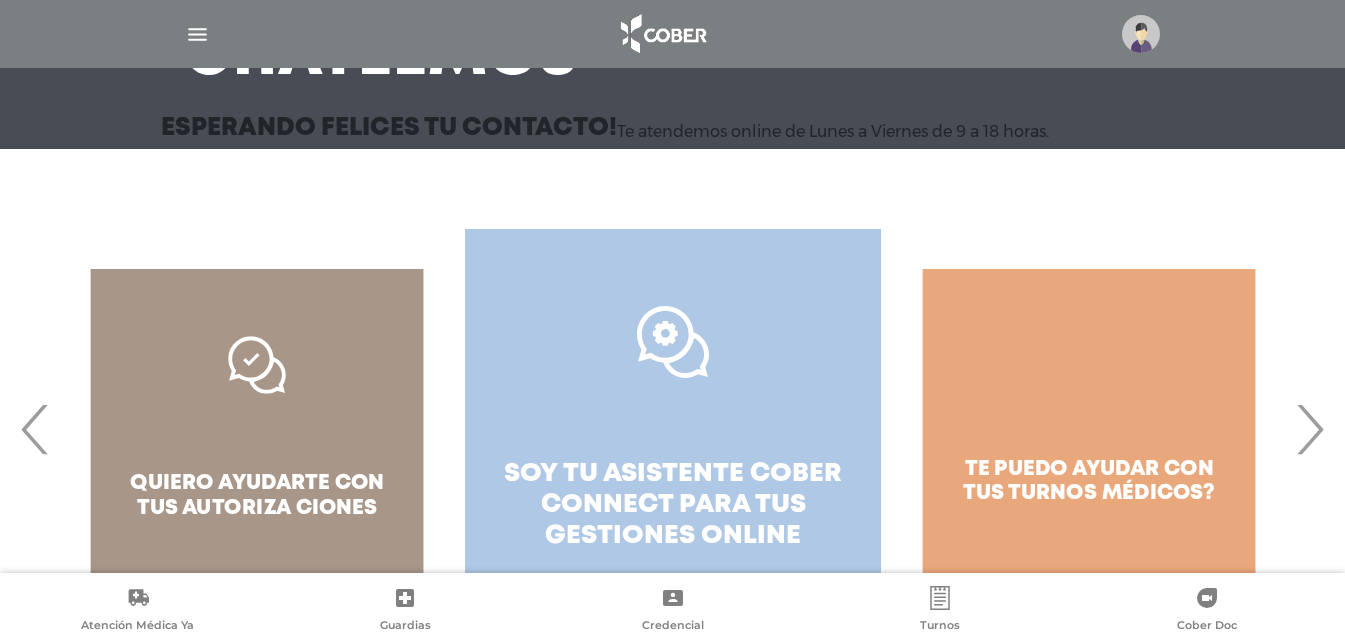 click on "soy tu asistente cober connect para tus" at bounding box center [673, 489] 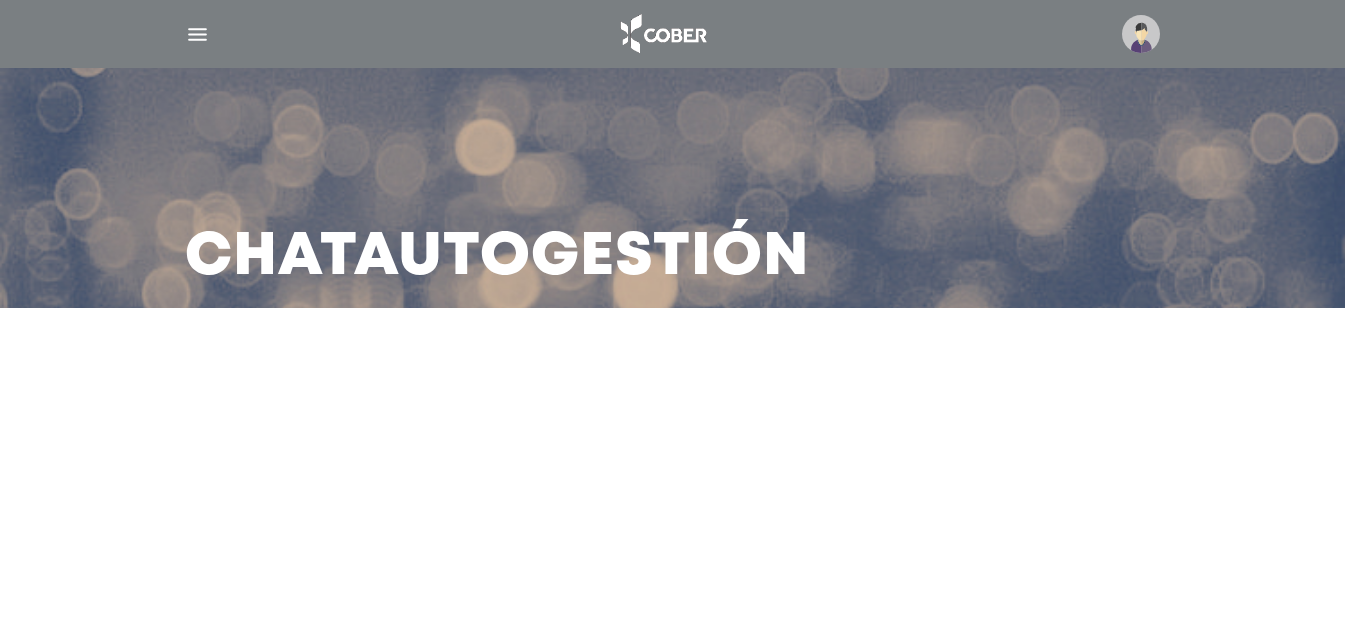 scroll, scrollTop: 0, scrollLeft: 0, axis: both 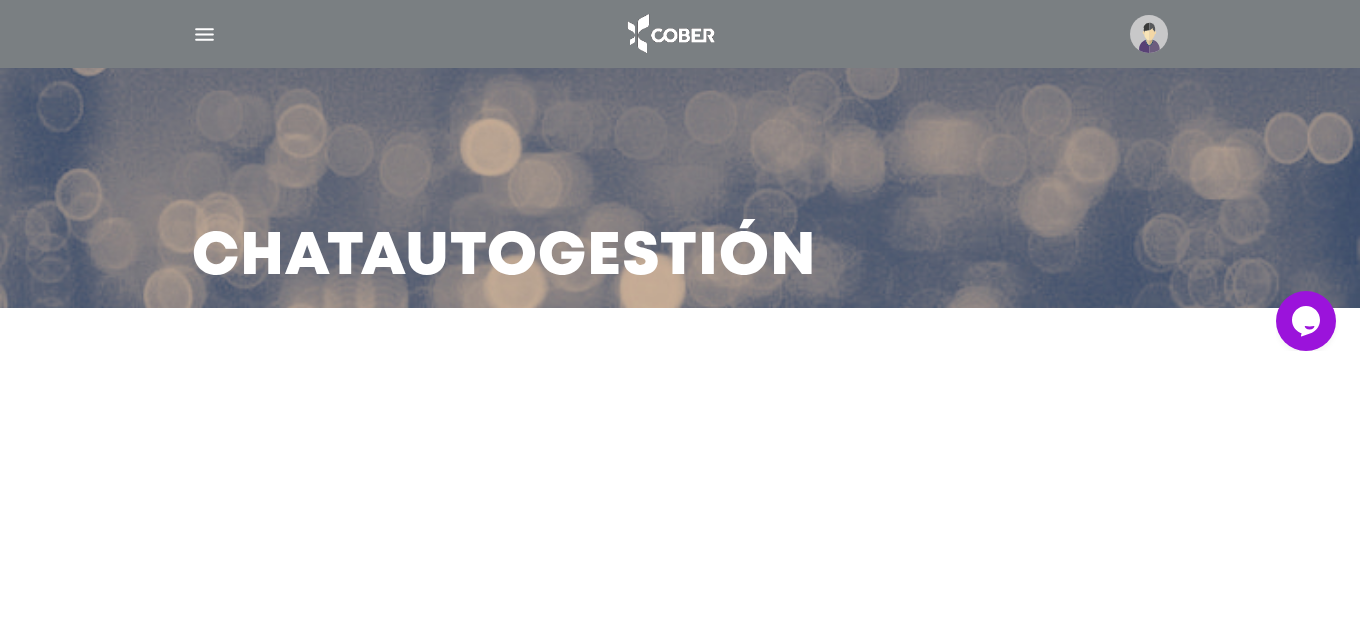 click 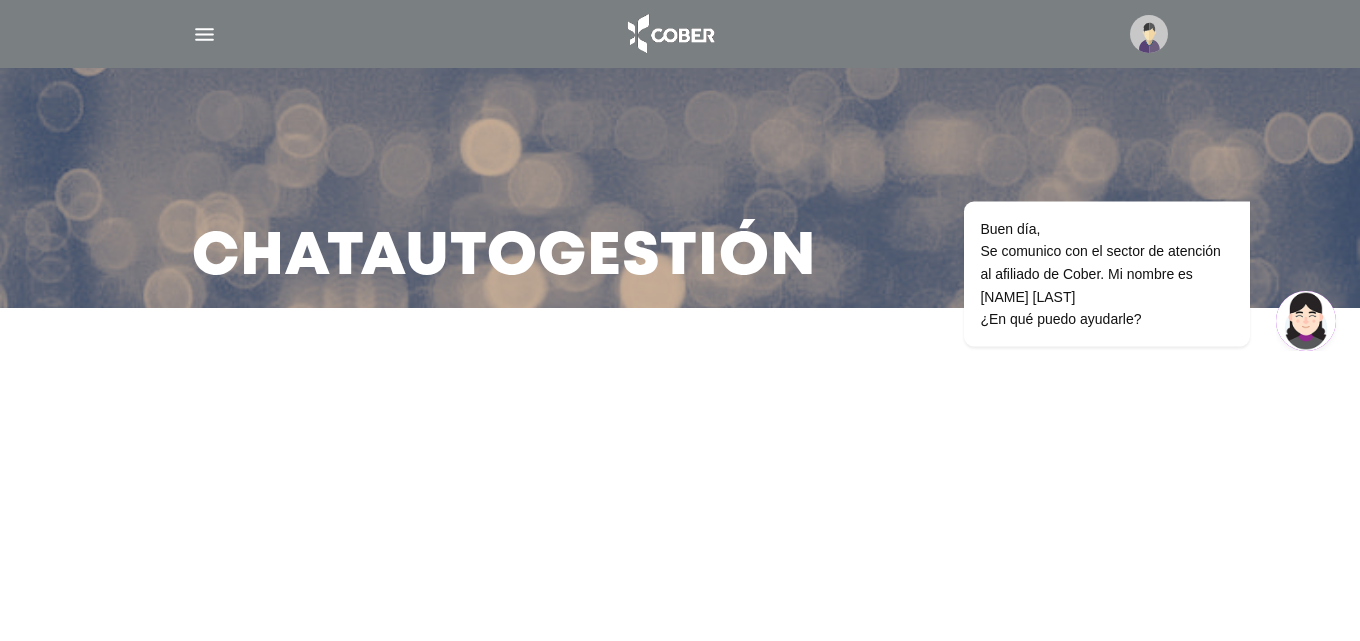 click at bounding box center (1306, 320) 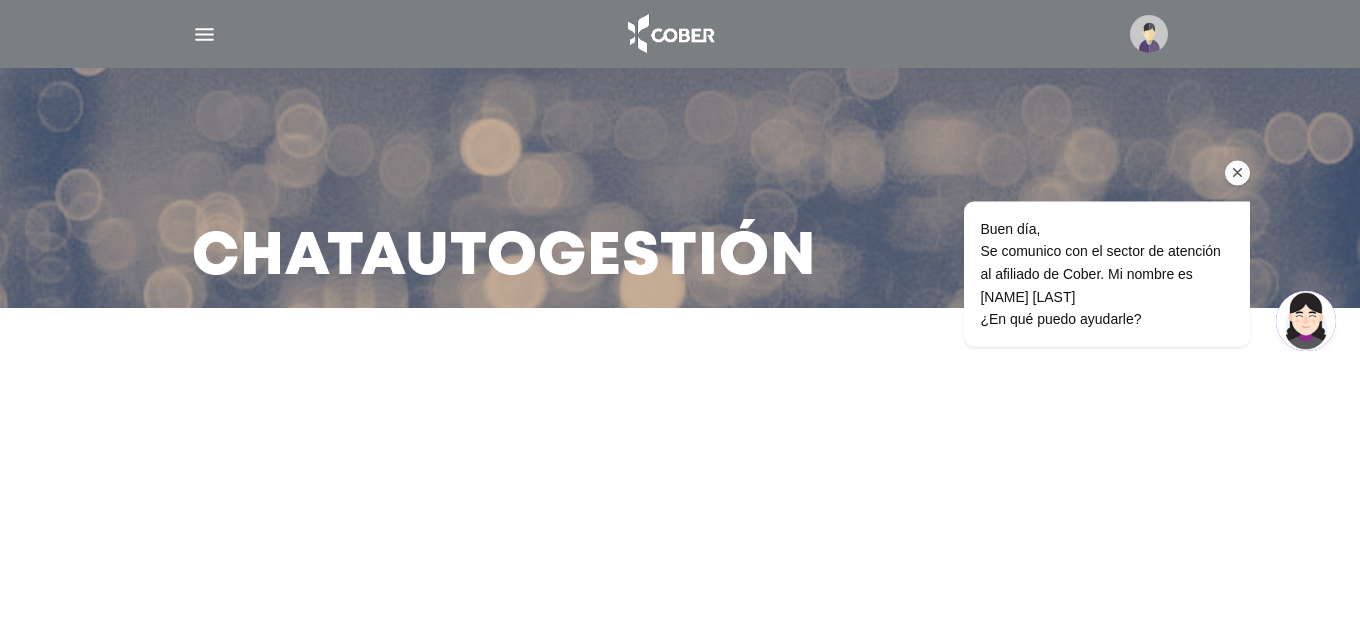 click on "Buen día, Se comunico con el sector de atención al afiliado de Cober. Mi nombre es Diego Rodríguez  ¿En qué puedo ayudarle?" at bounding box center (1100, 273) 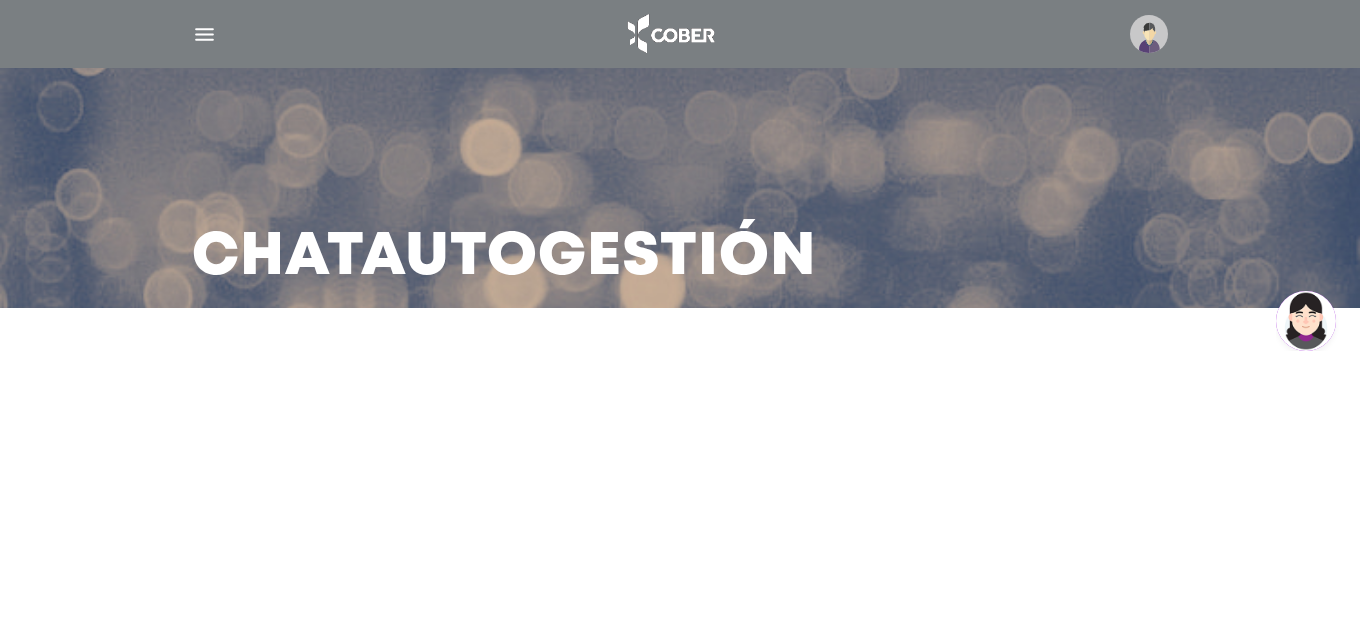 click at bounding box center (1306, 320) 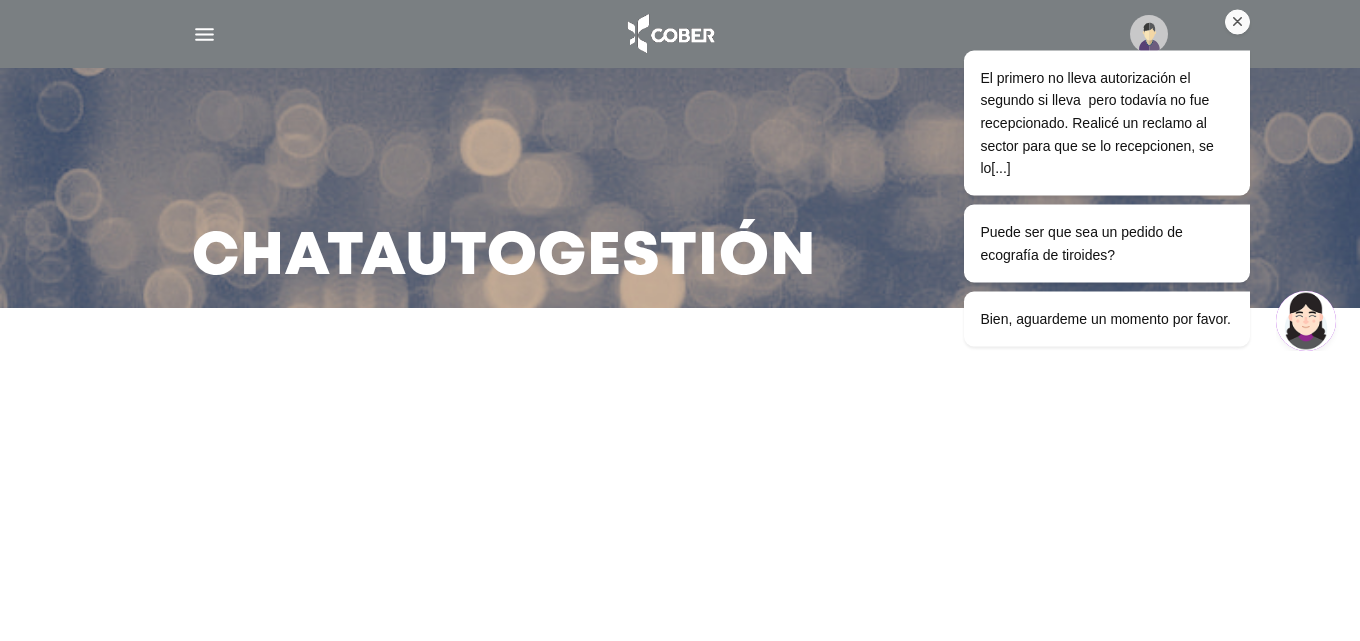 click on "El primero no lleva autorización el segundo si lleva  pero todavía no fue recepcionado. Realicé un reclamo al sector para que se lo recepcionen, se lo[...] Puede ser que sea un pedido de ecografía de tiroides? Bien, aguardeme un momento por favor." at bounding box center [1080, 316] 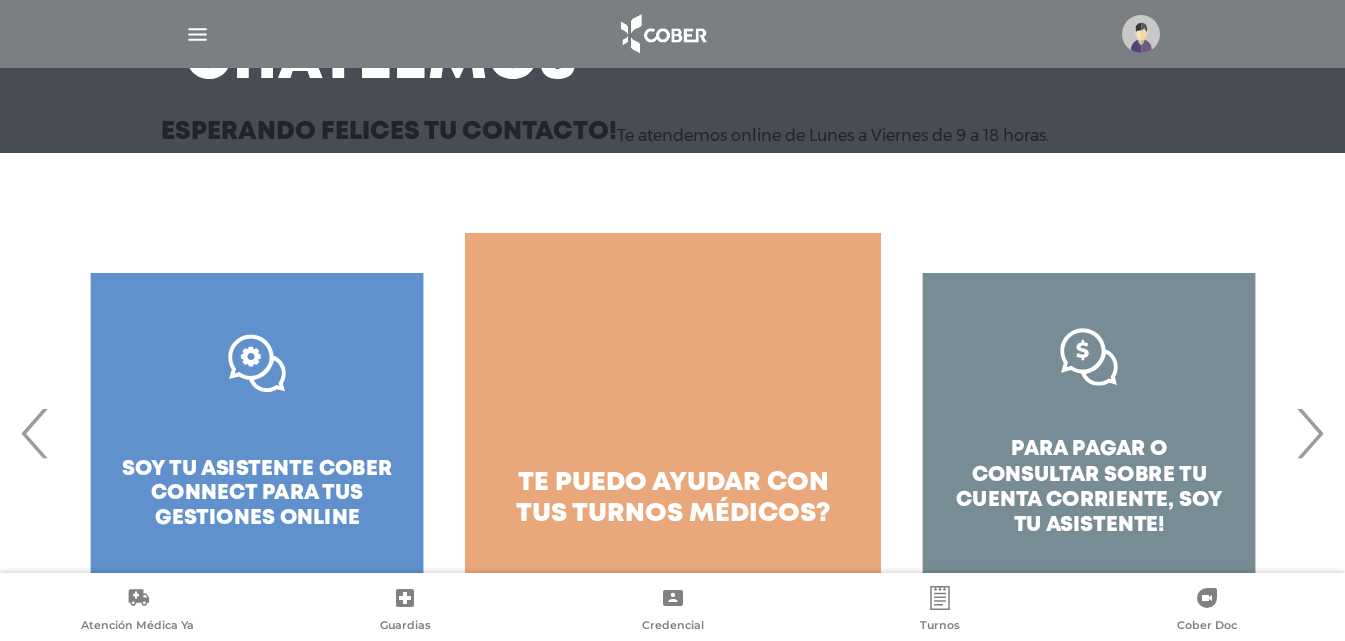 scroll, scrollTop: 256, scrollLeft: 0, axis: vertical 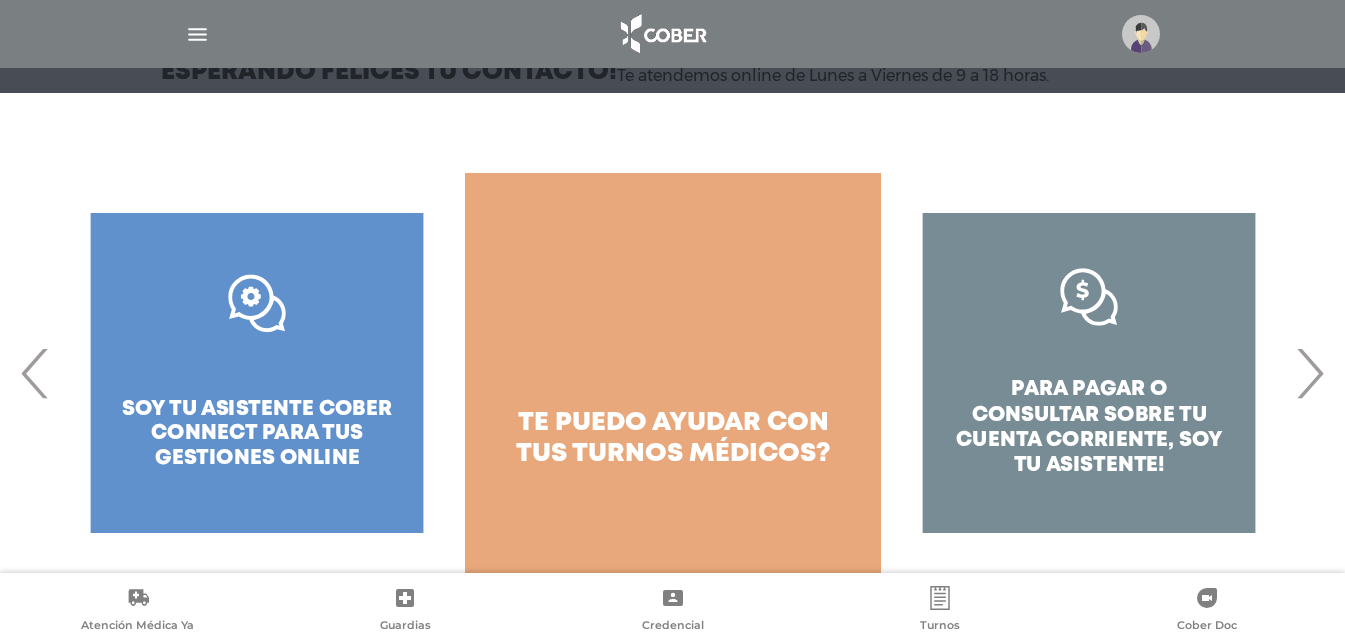 click on "›" at bounding box center (1309, 373) 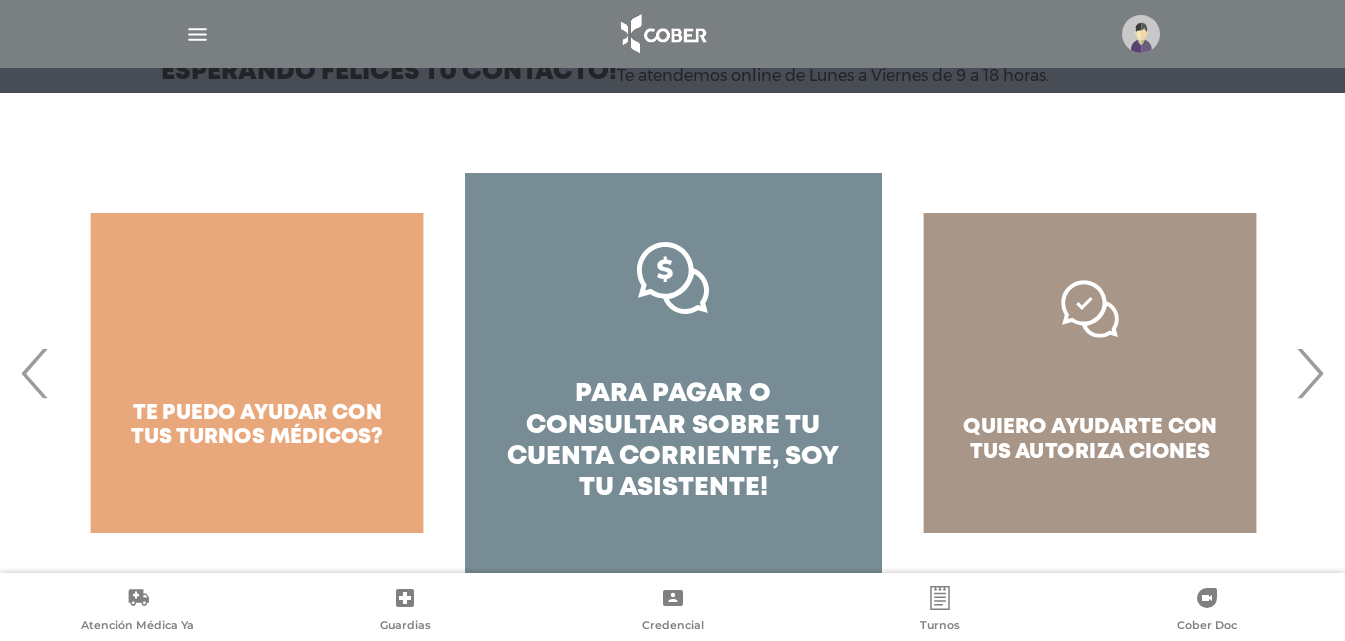 click on "›" at bounding box center (1309, 373) 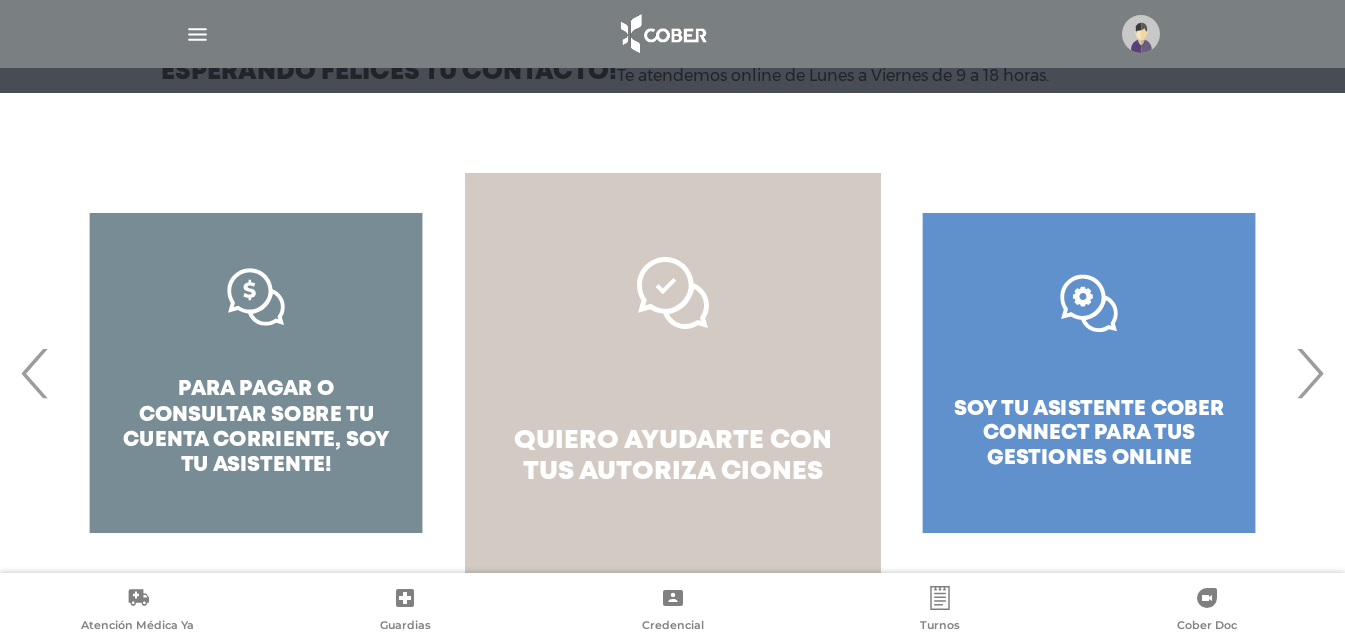 click on "autoriza ciones" at bounding box center [701, 472] 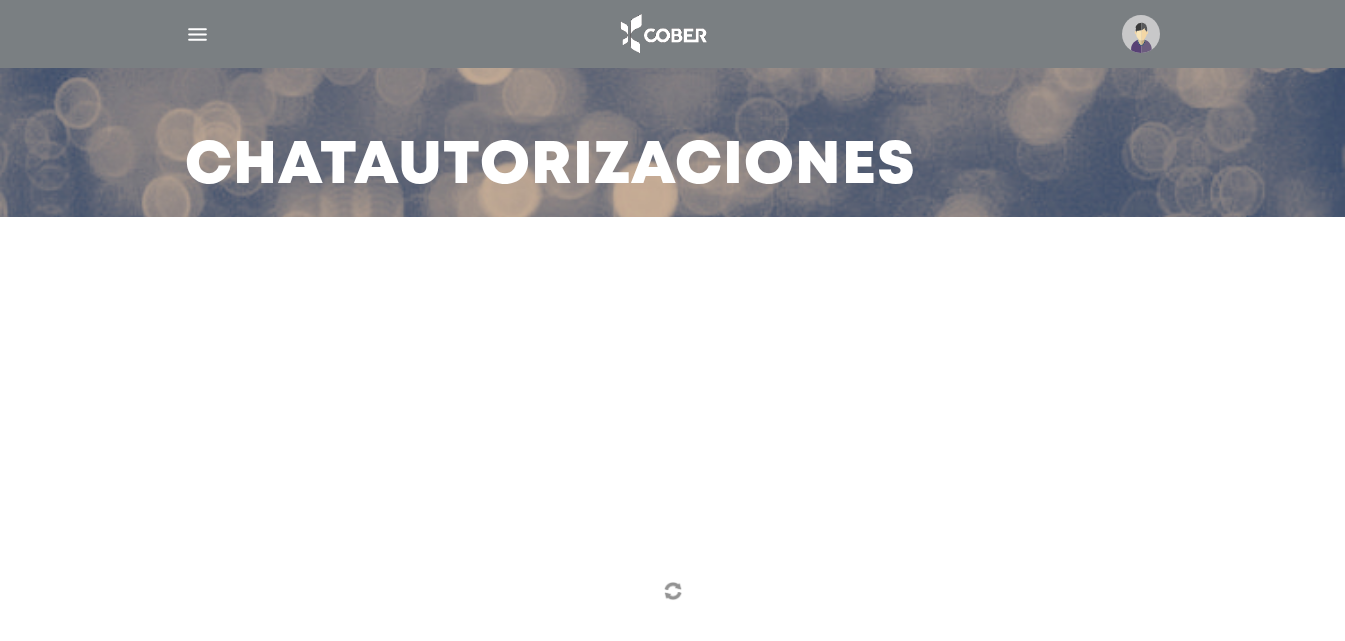 scroll, scrollTop: 141, scrollLeft: 0, axis: vertical 